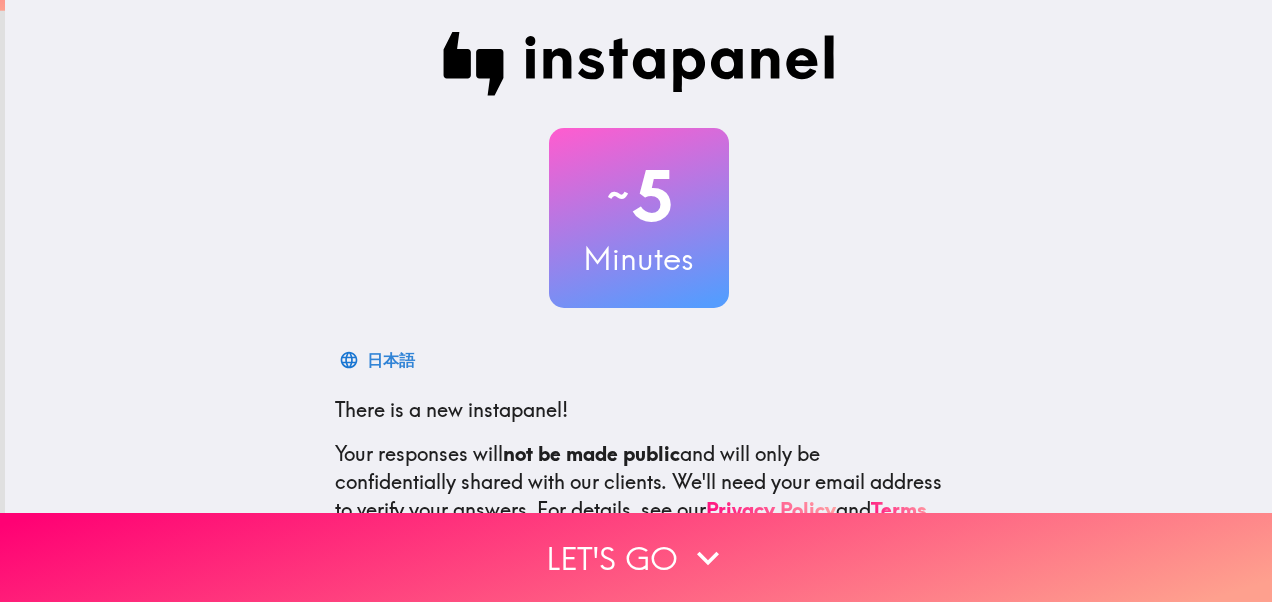 scroll, scrollTop: 0, scrollLeft: 0, axis: both 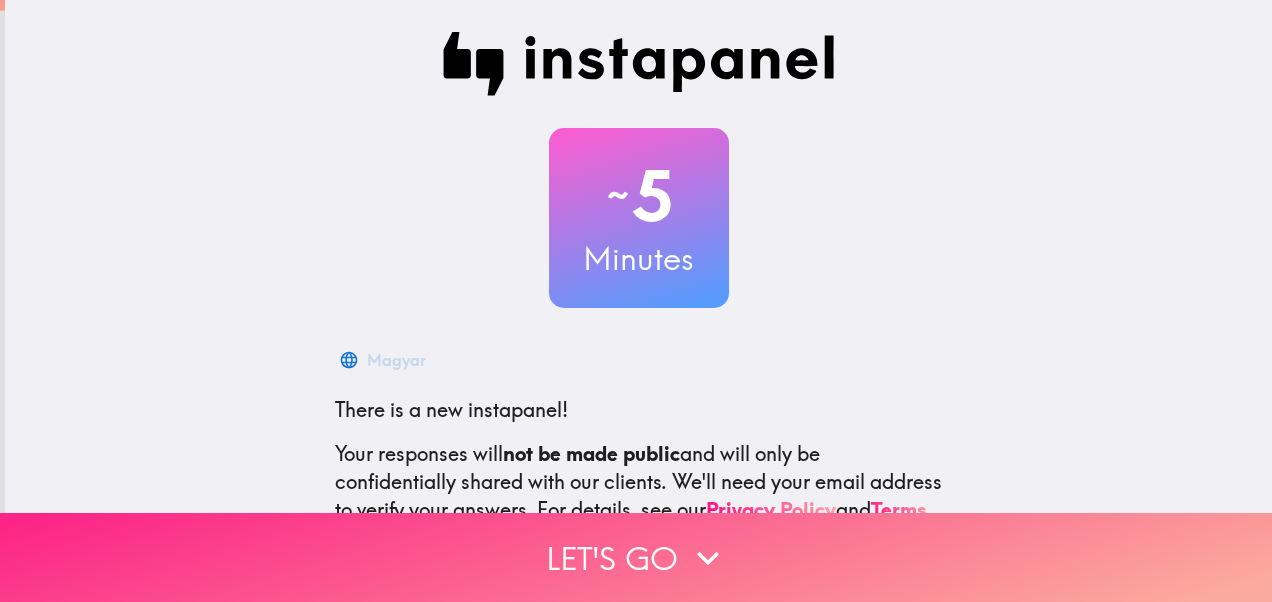click on "Let's go" at bounding box center (636, 557) 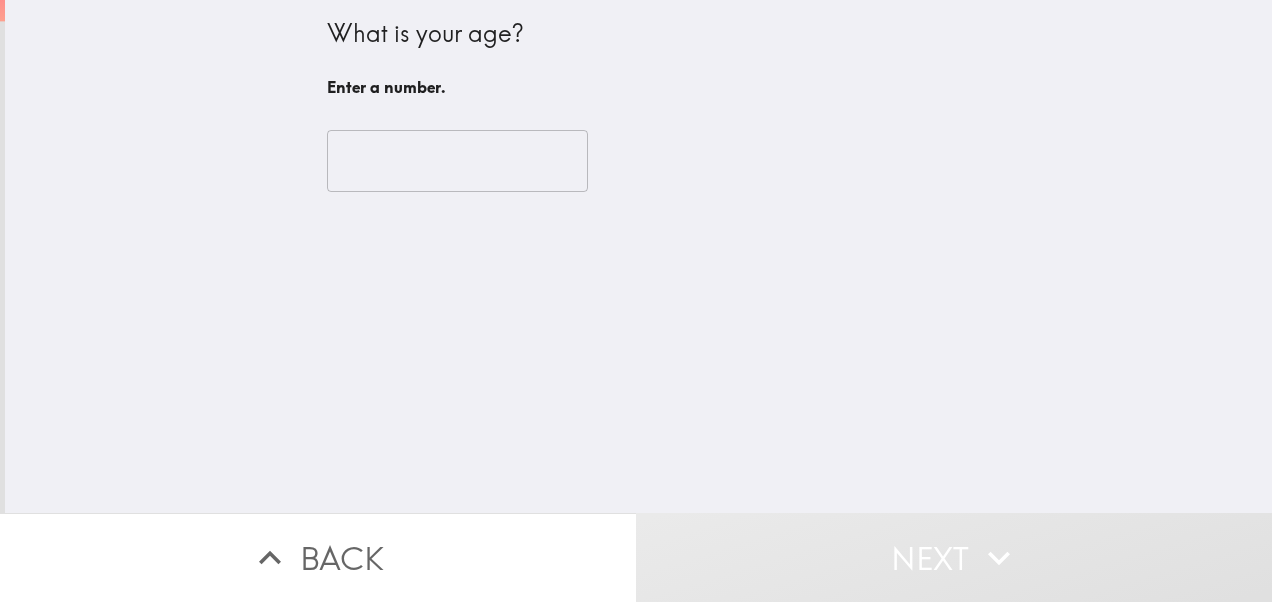 click at bounding box center [457, 161] 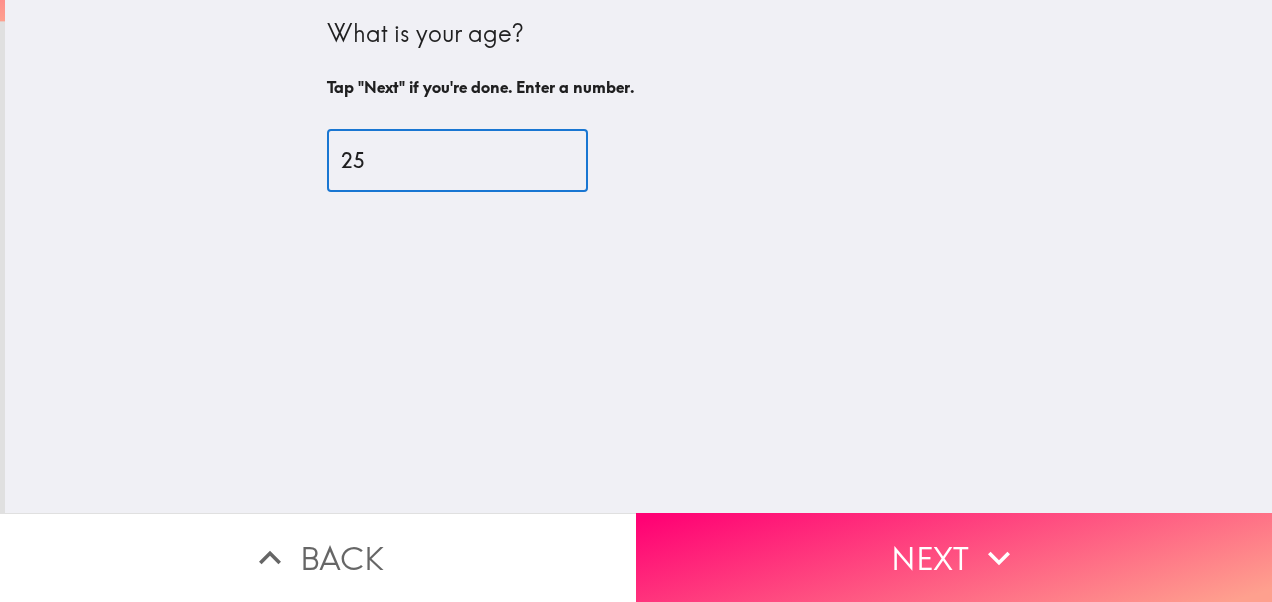 type on "25" 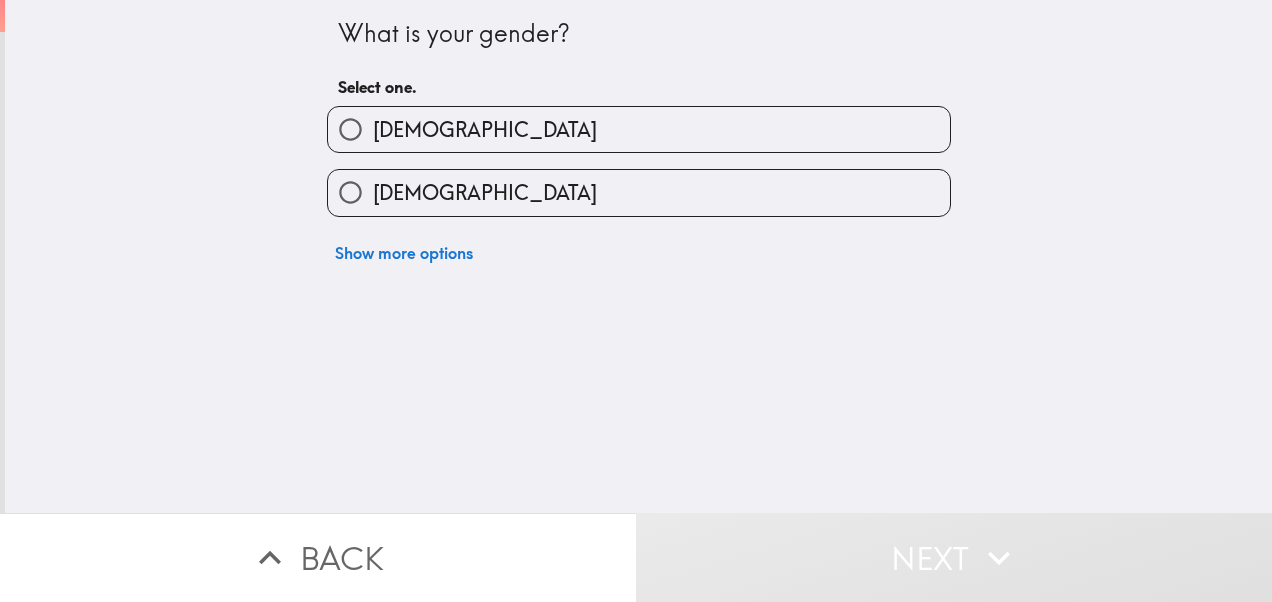 click on "[DEMOGRAPHIC_DATA]" at bounding box center [639, 129] 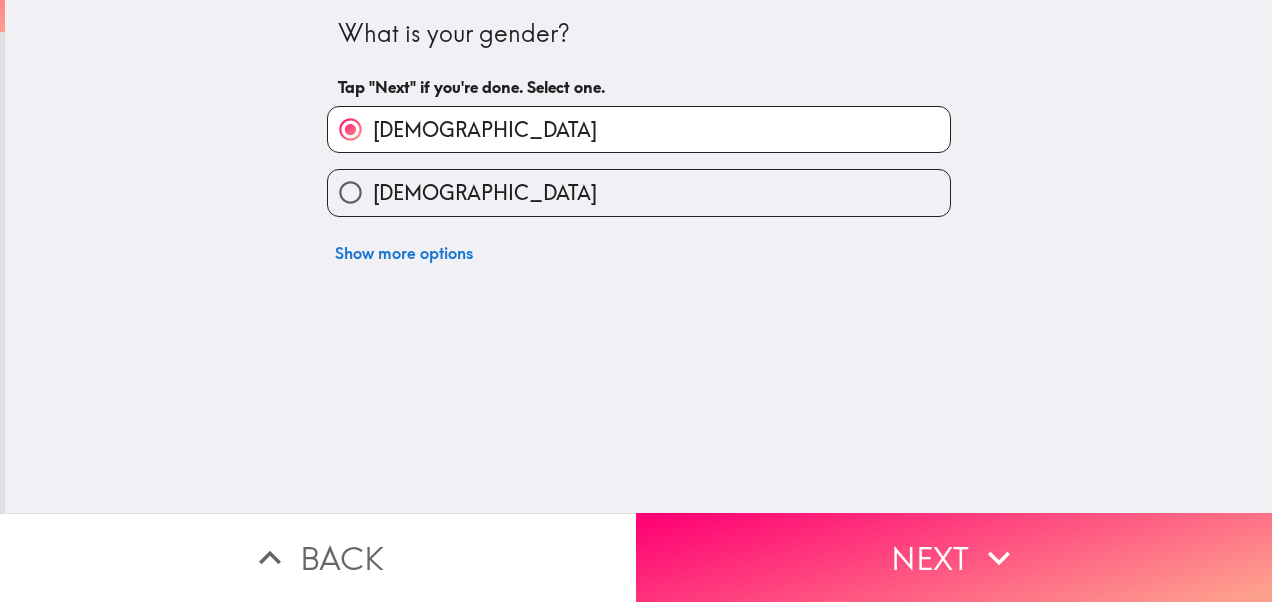 drag, startPoint x: 776, startPoint y: 488, endPoint x: 775, endPoint y: 513, distance: 25.019993 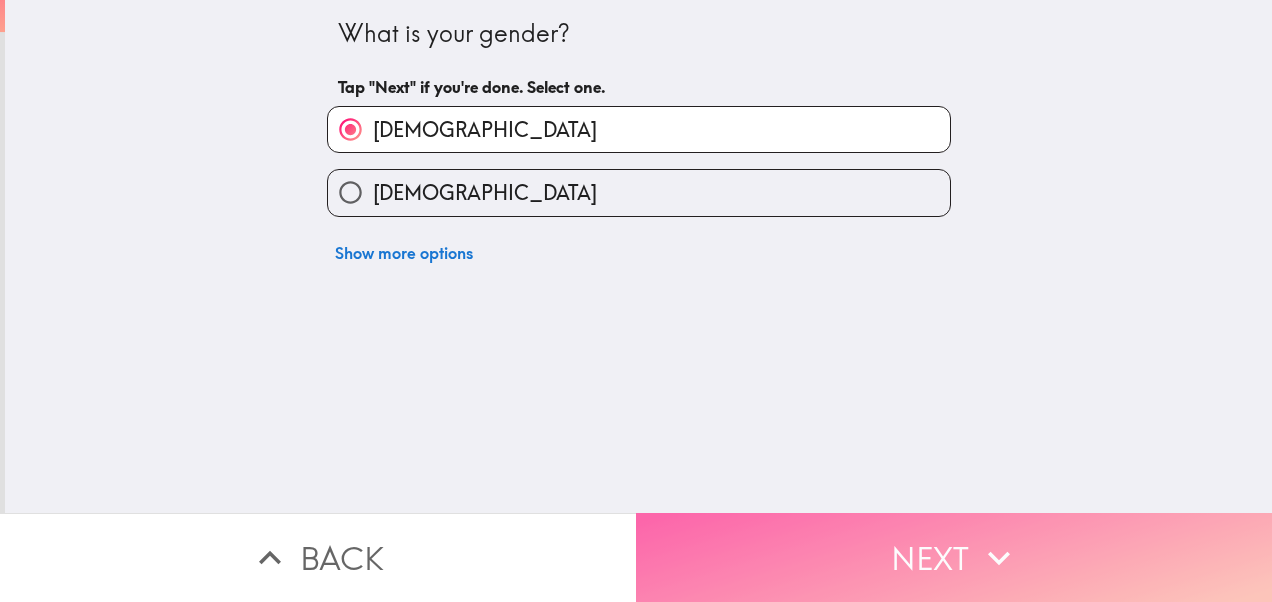 click on "Next" at bounding box center (954, 557) 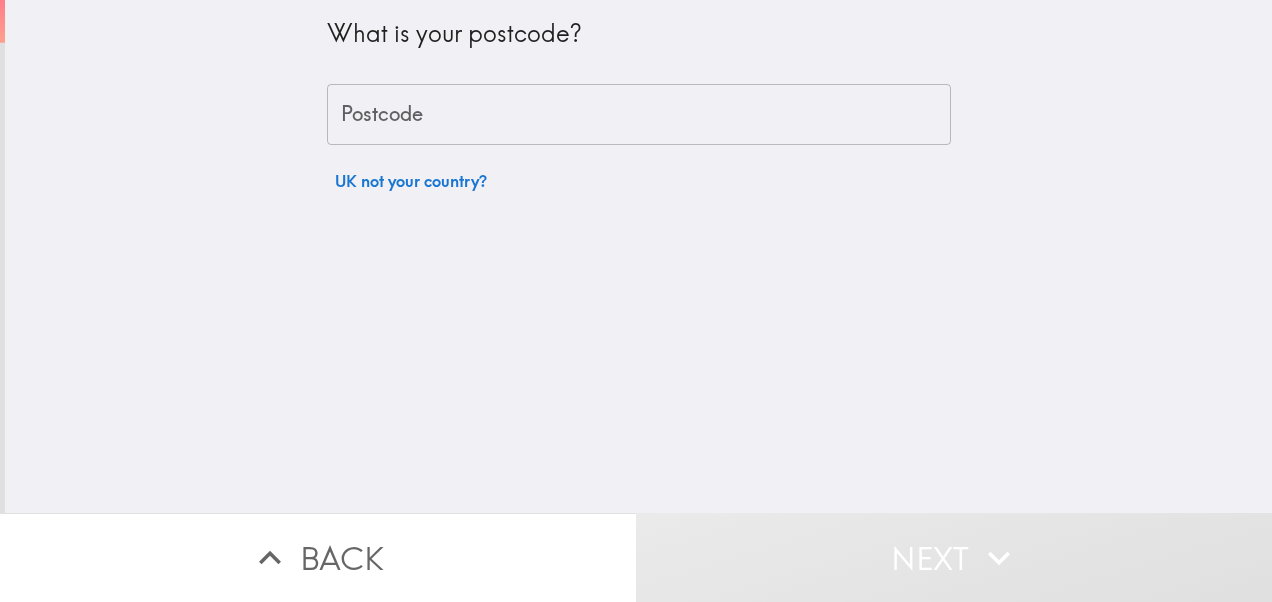 click on "Postcode" at bounding box center [639, 115] 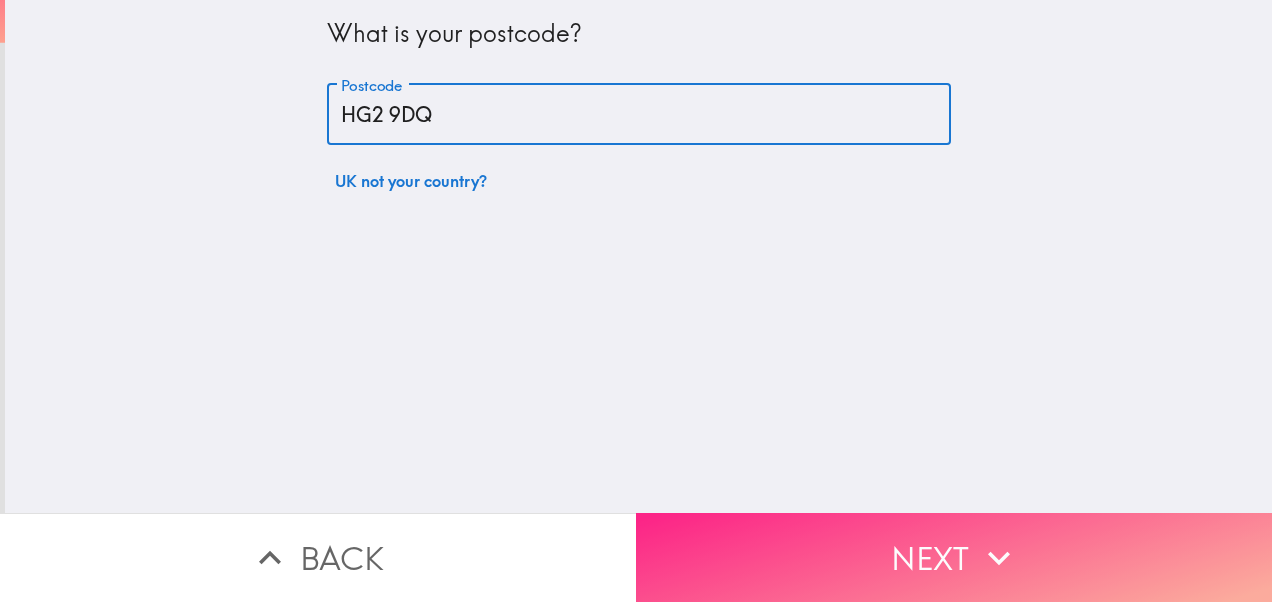 type on "HG2 9DQ" 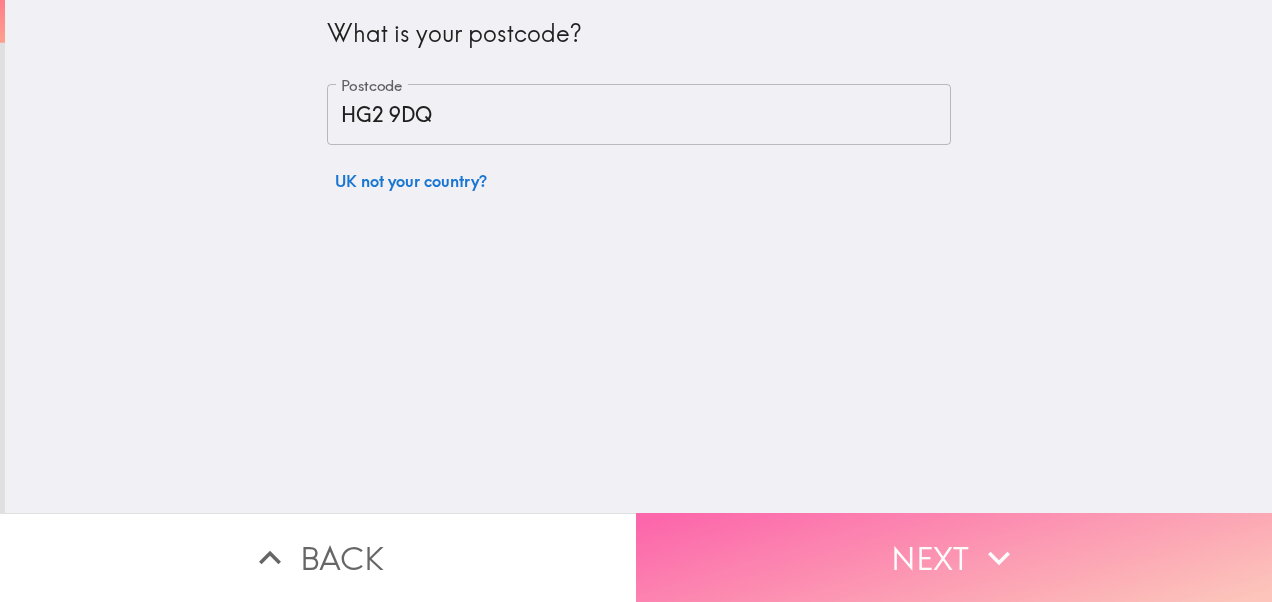 drag, startPoint x: 760, startPoint y: 536, endPoint x: 720, endPoint y: 556, distance: 44.72136 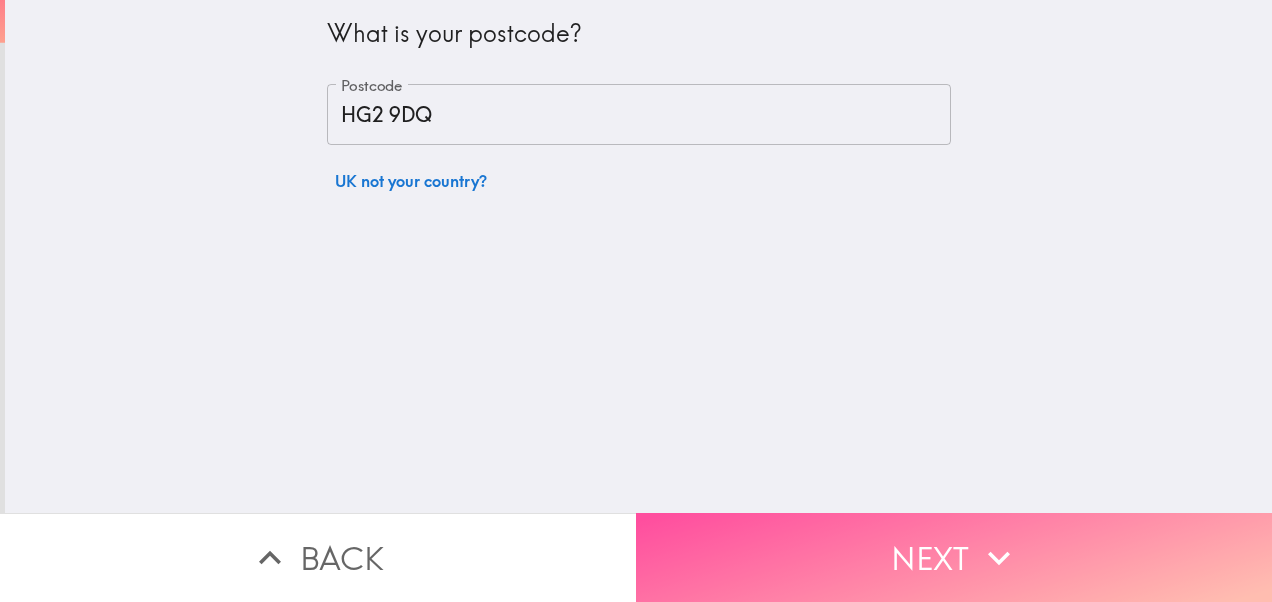 click on "Next" at bounding box center [954, 557] 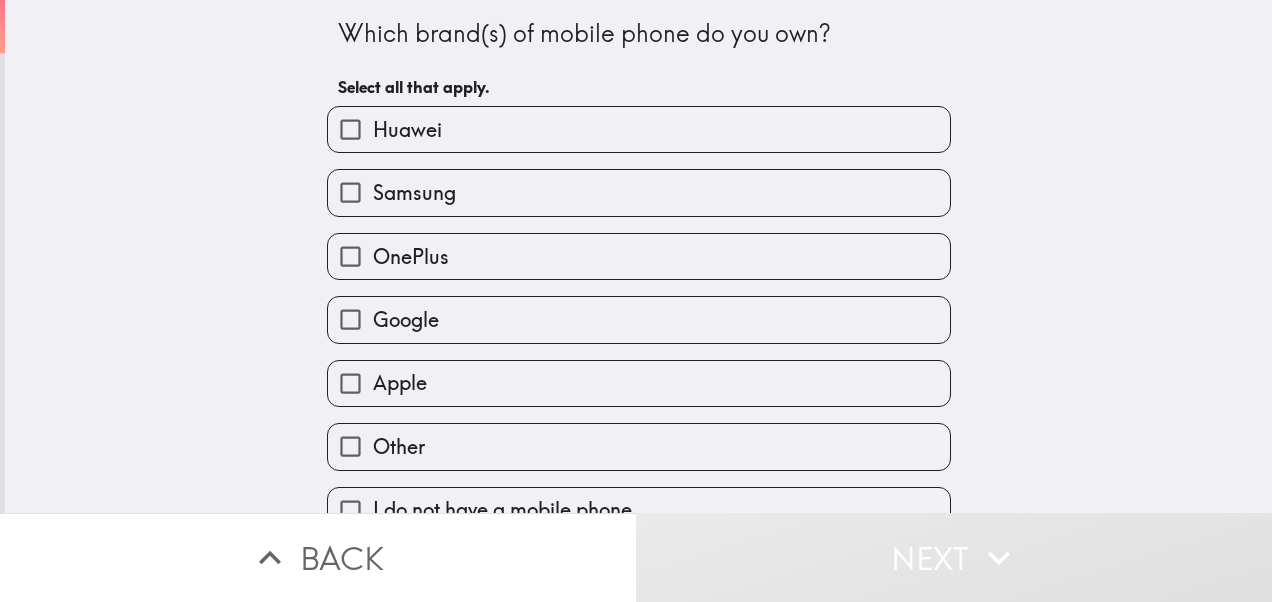click on "Samsung" at bounding box center (639, 192) 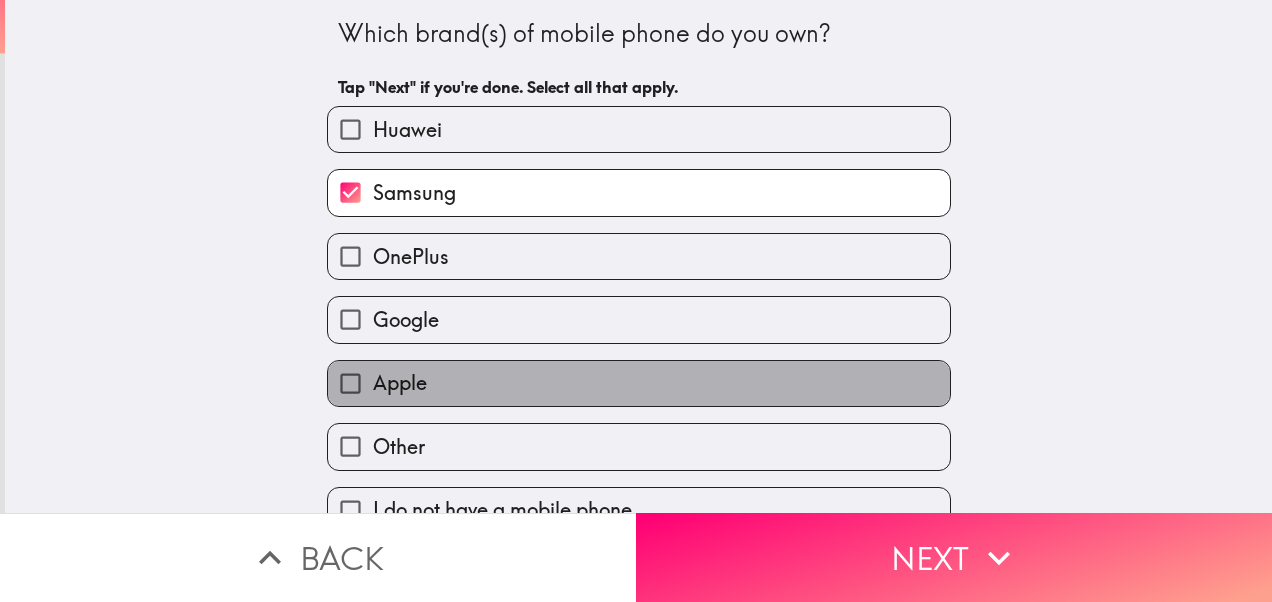 click on "Apple" at bounding box center (639, 383) 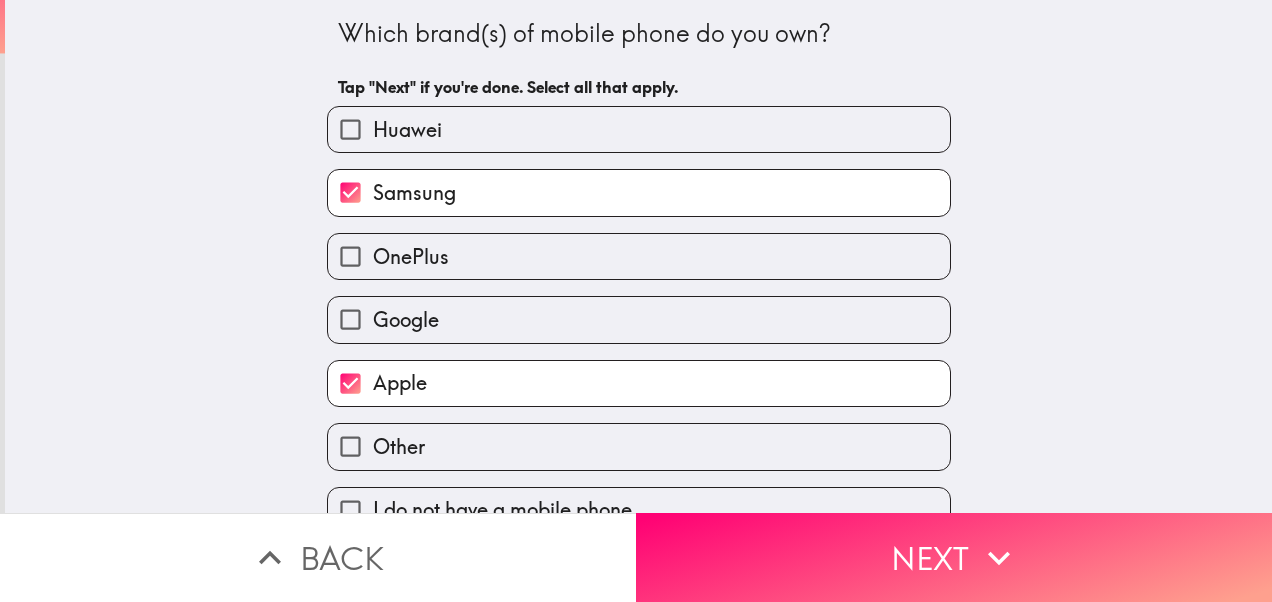 click on "Next" at bounding box center [954, 557] 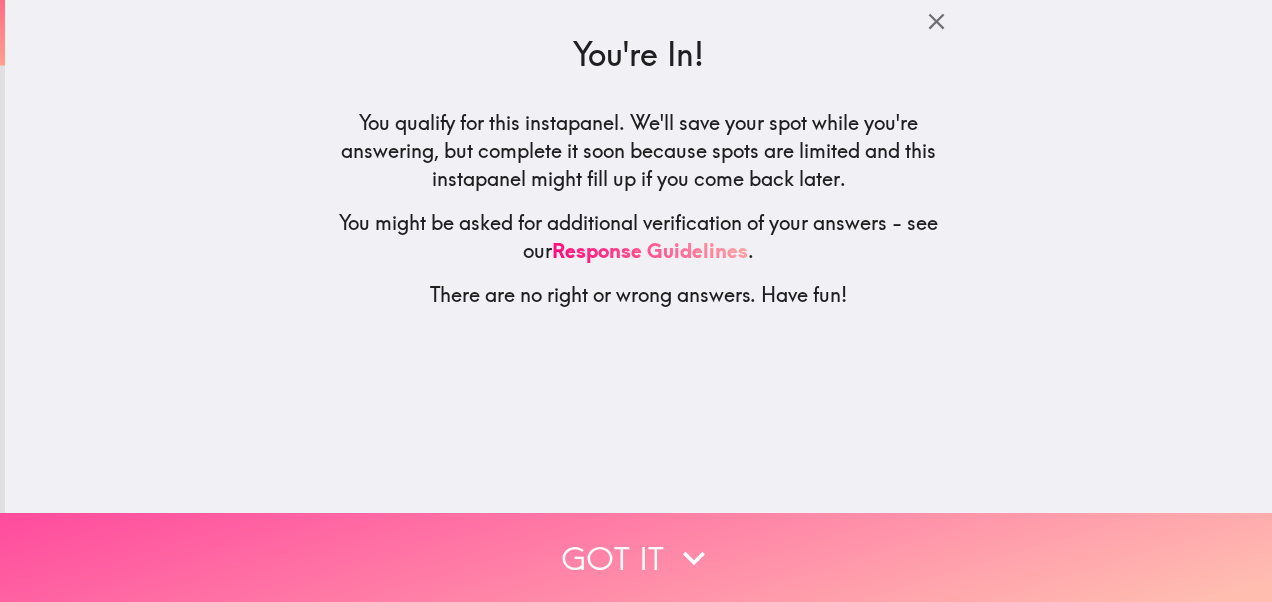 click on "Got it" at bounding box center [636, 557] 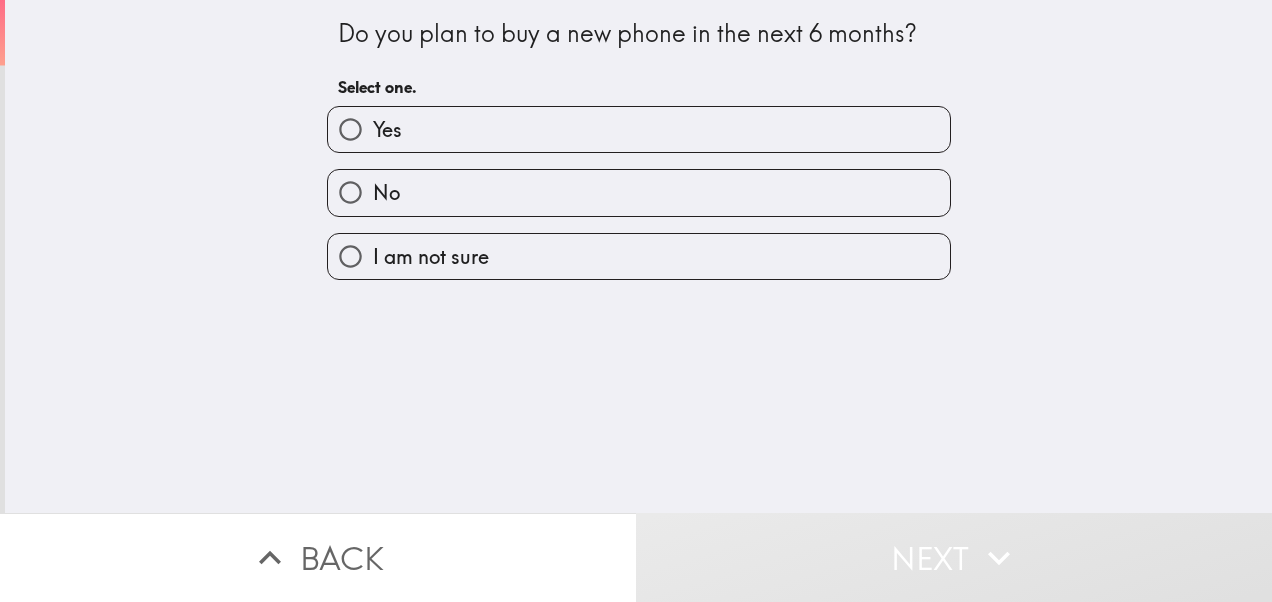 click on "Yes" at bounding box center [639, 129] 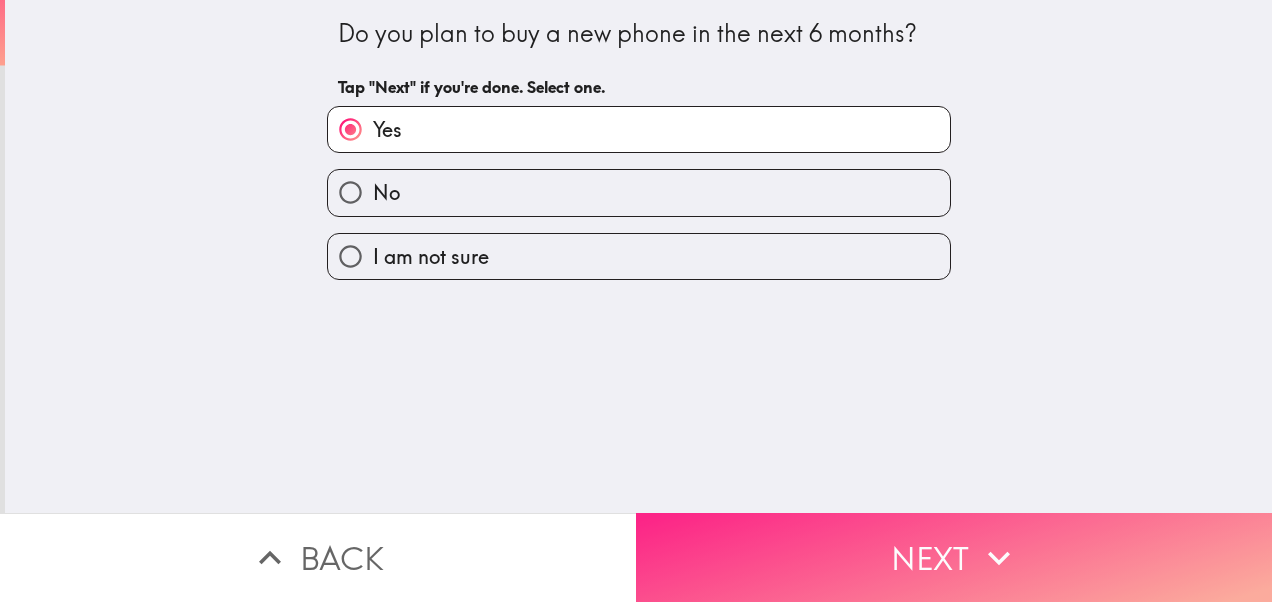click on "Next" at bounding box center [954, 557] 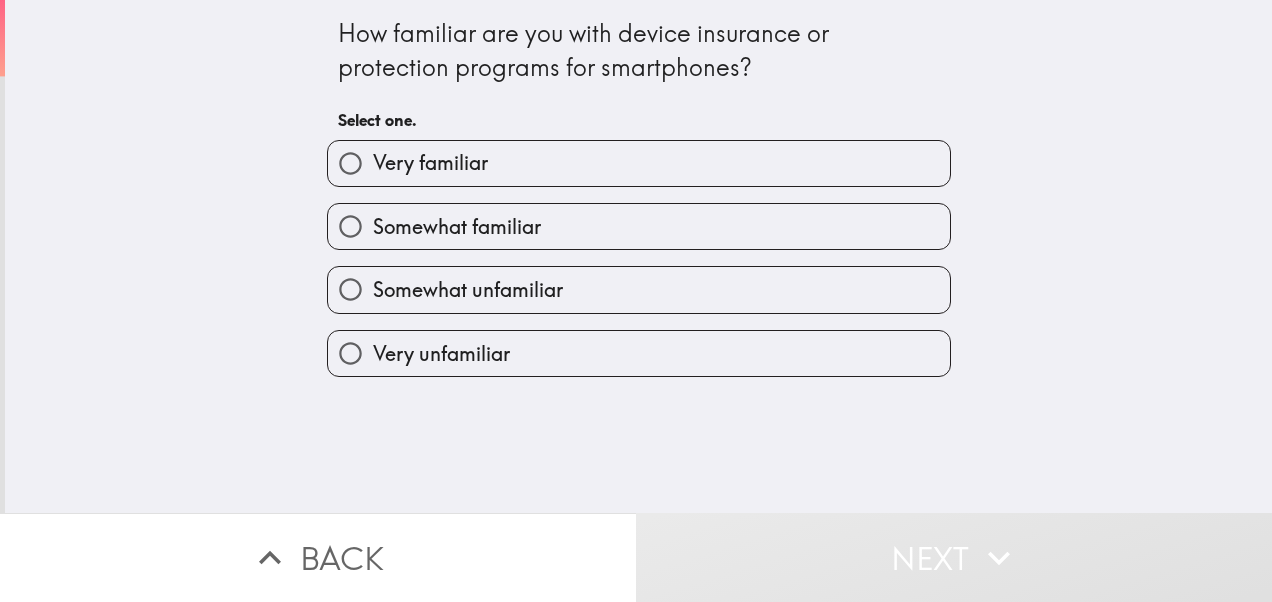 click on "Somewhat familiar" at bounding box center [639, 226] 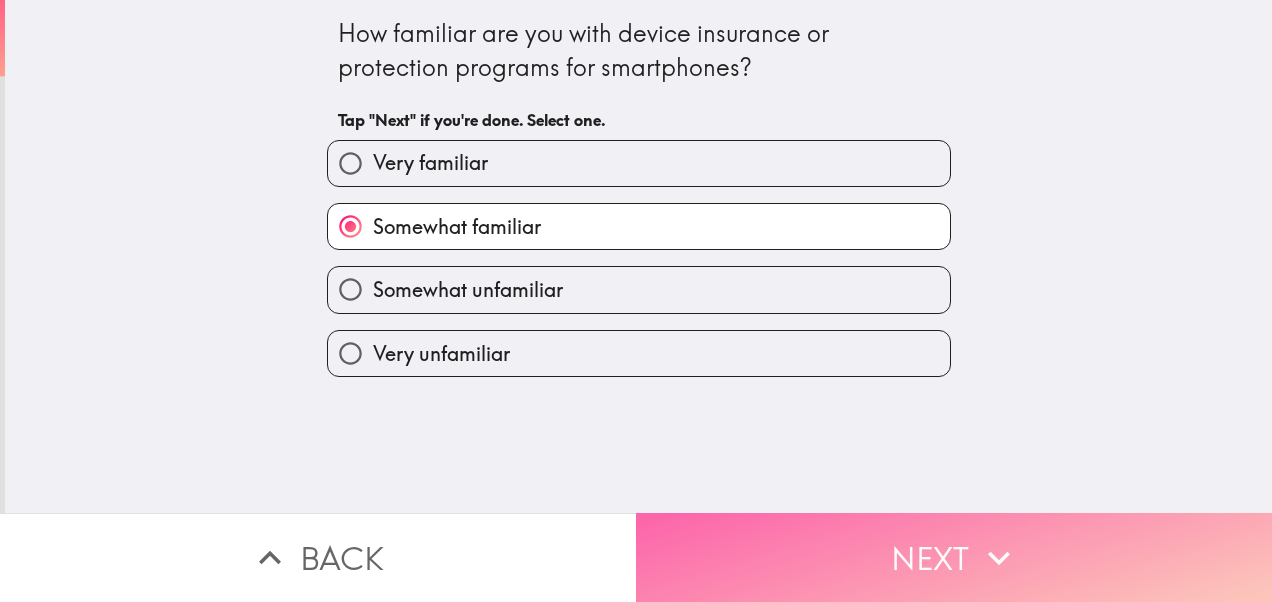 click on "Next" at bounding box center (954, 557) 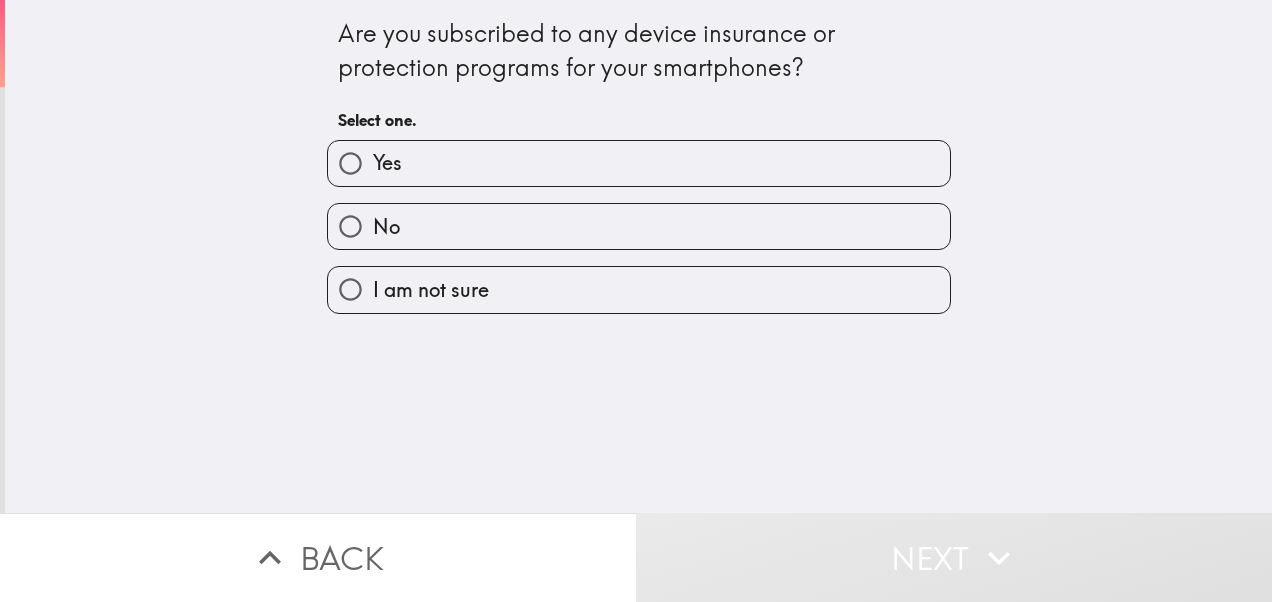 click on "No" at bounding box center (639, 226) 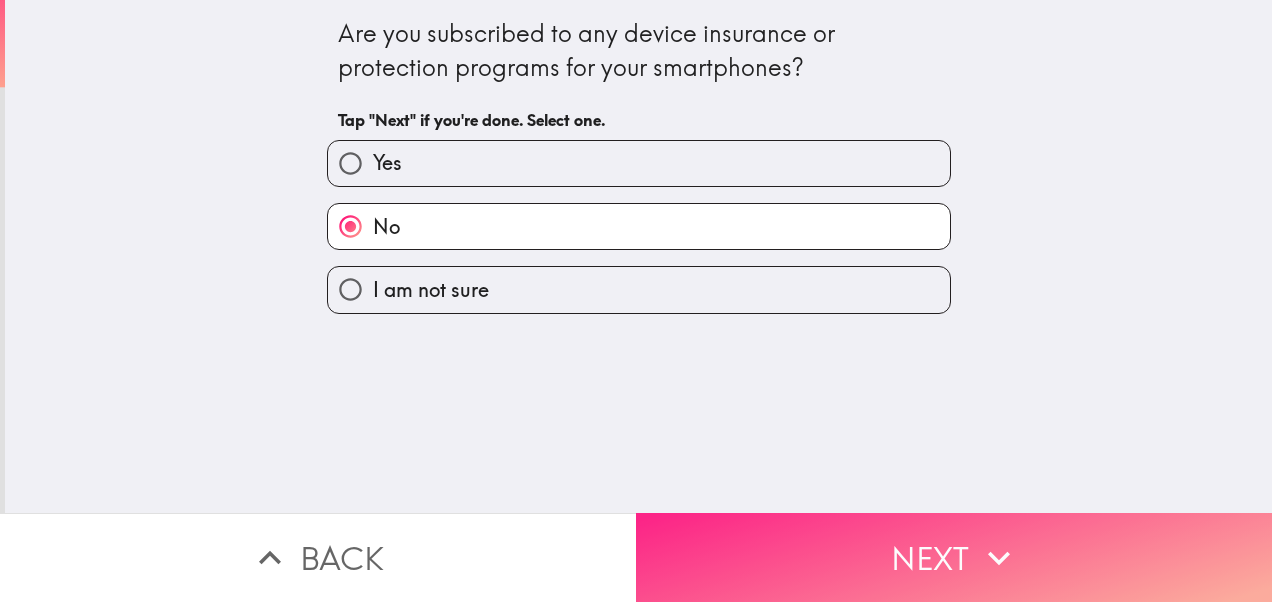 click on "Next" at bounding box center (954, 557) 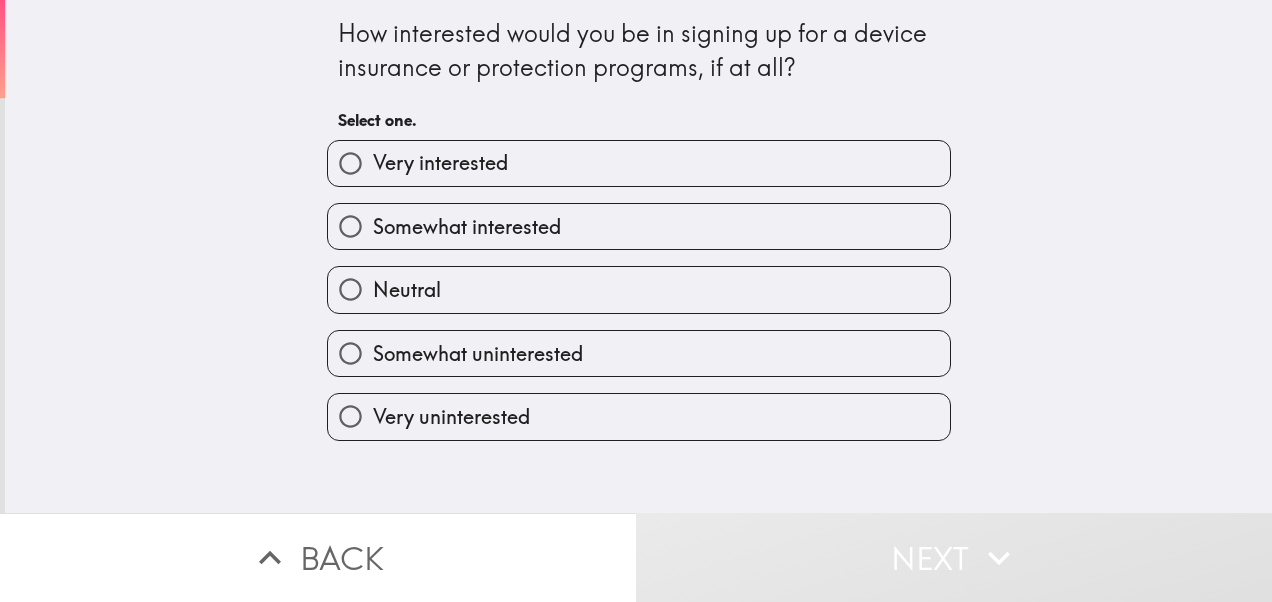 click on "Very interested" at bounding box center (639, 163) 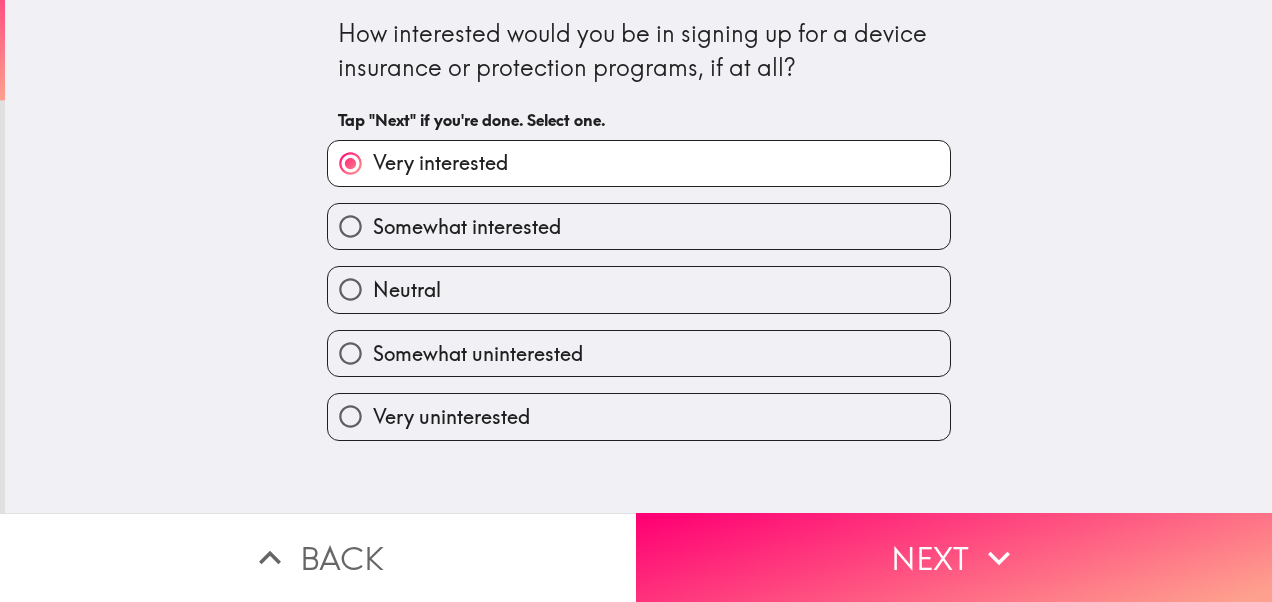 drag, startPoint x: 791, startPoint y: 472, endPoint x: 793, endPoint y: 483, distance: 11.18034 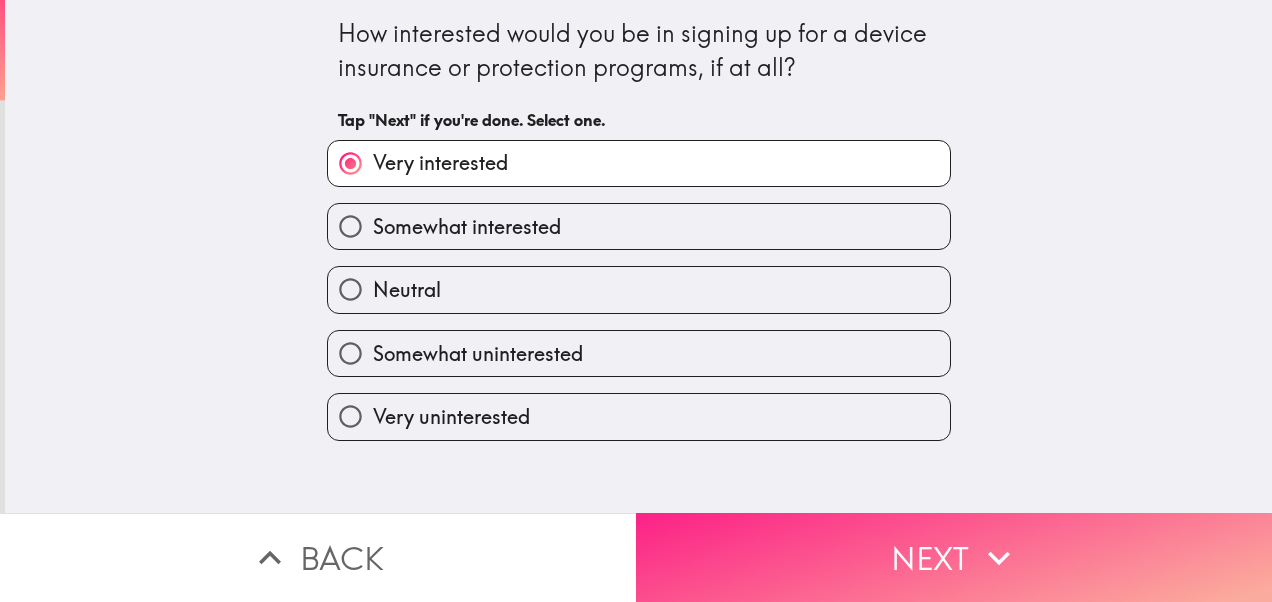 click on "Next" at bounding box center (954, 557) 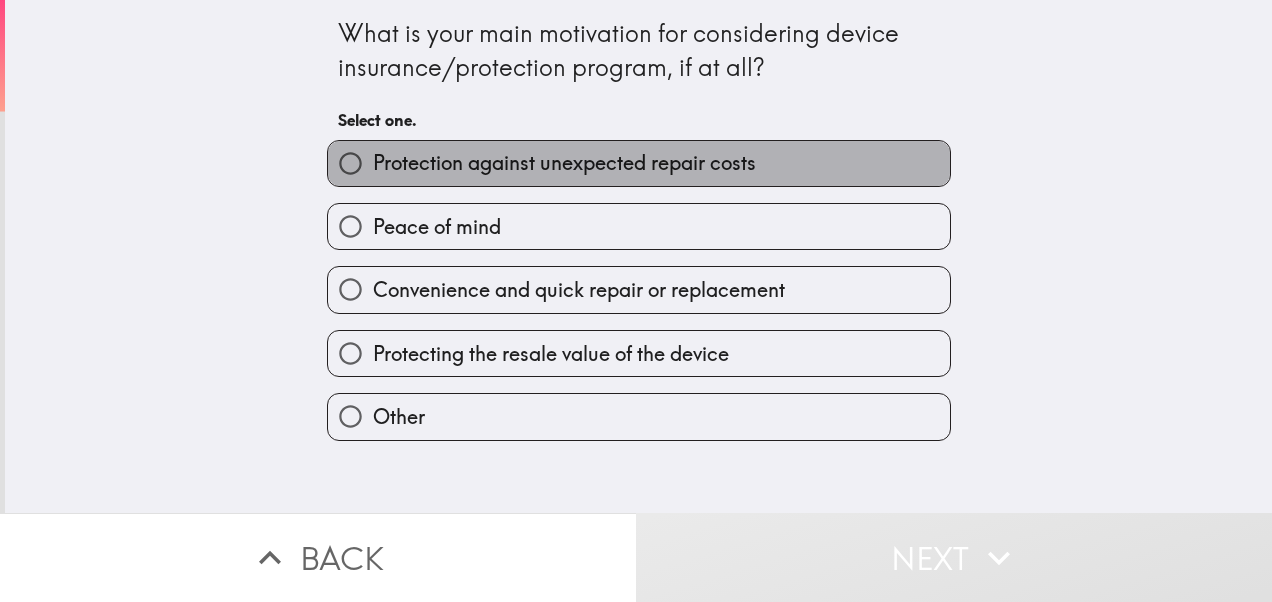 click on "Protection against unexpected repair costs" at bounding box center [564, 163] 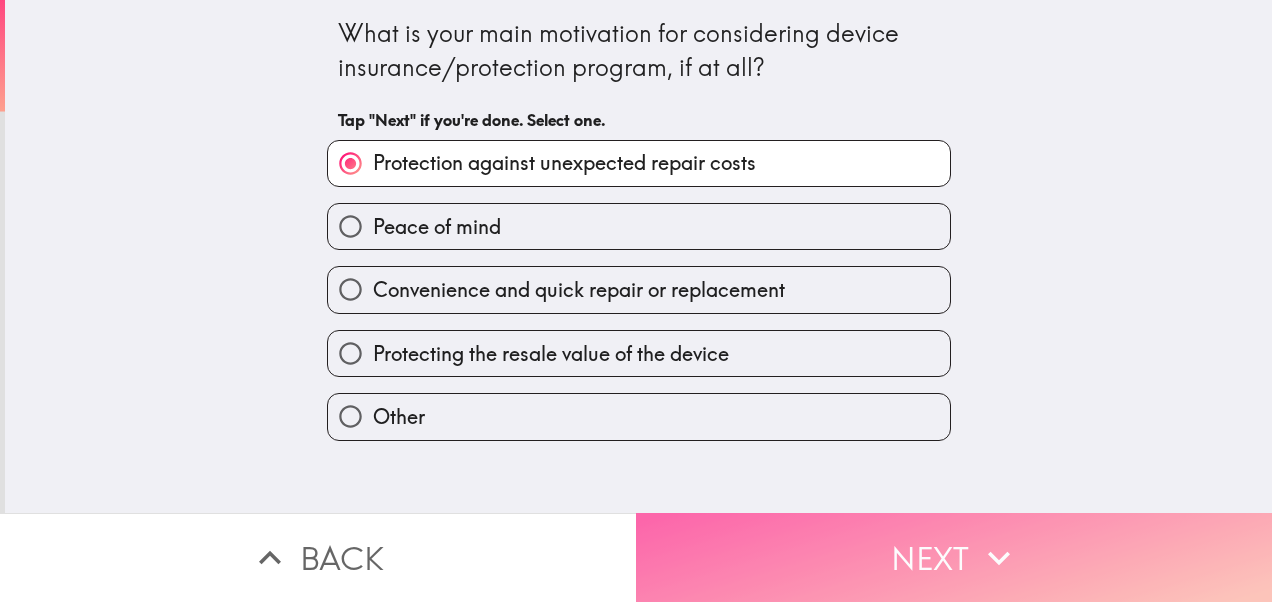 click on "Next" at bounding box center (954, 557) 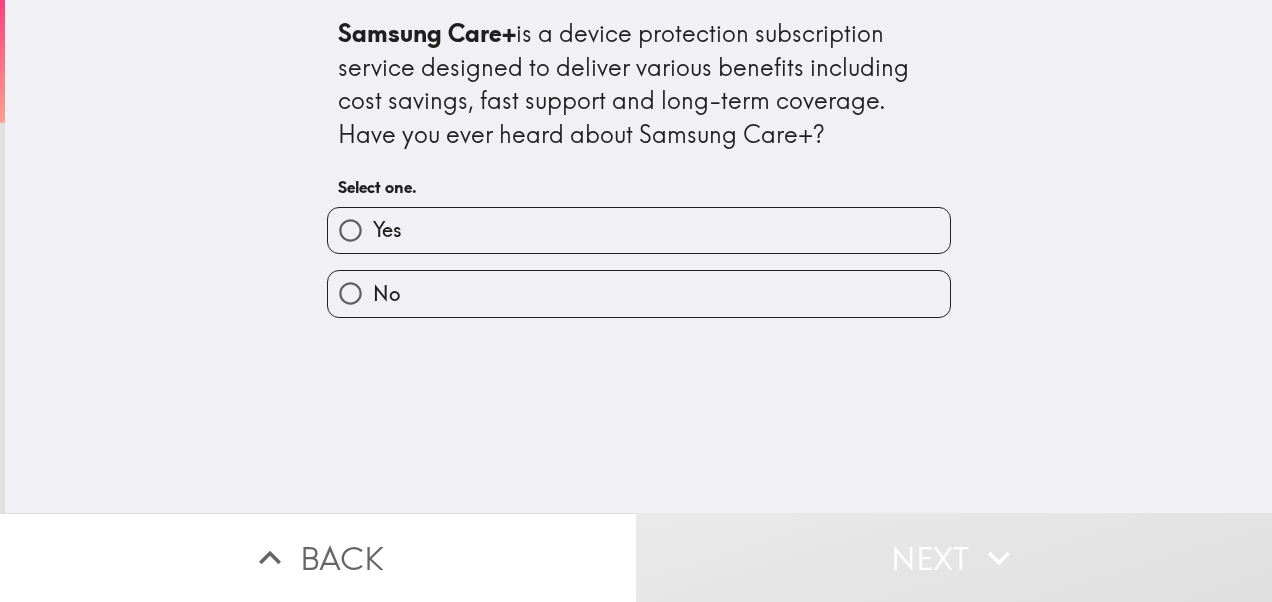 click on "No" at bounding box center (639, 293) 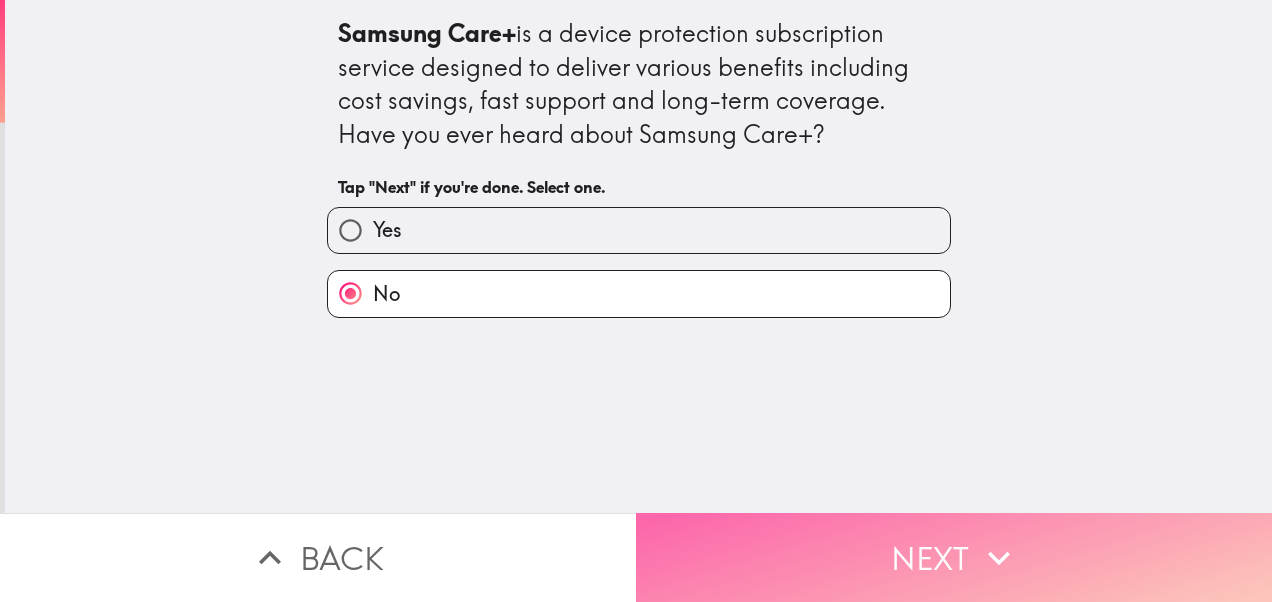 click on "Next" at bounding box center [954, 557] 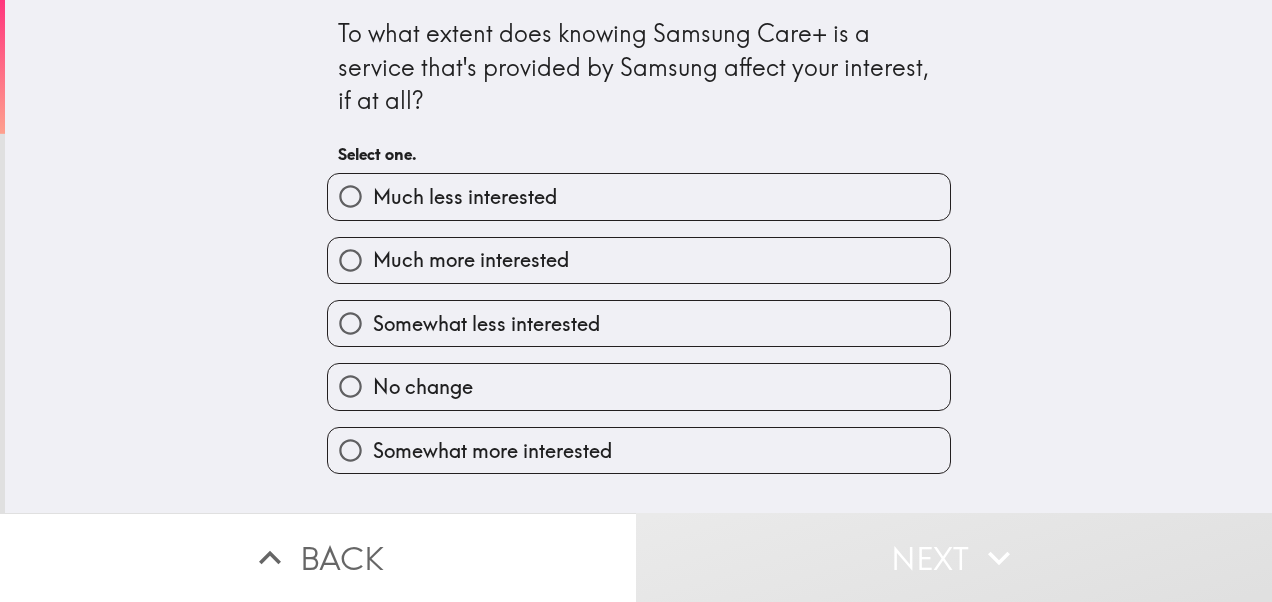 click on "Somewhat more interested" at bounding box center (631, 442) 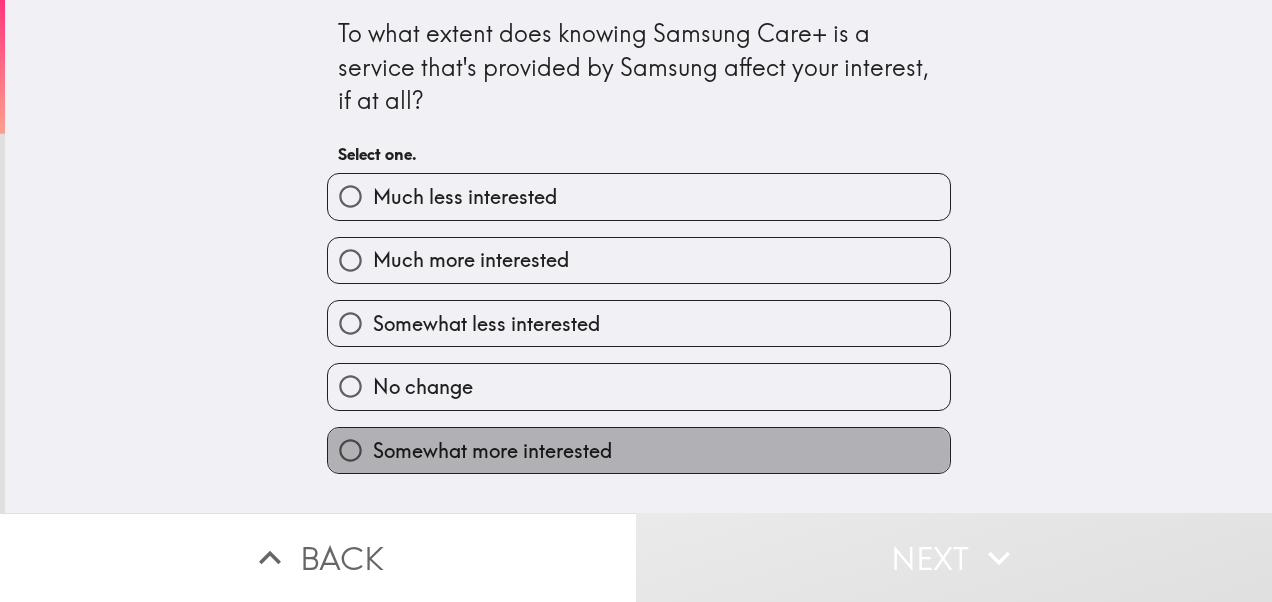 click on "Somewhat more interested" at bounding box center (492, 451) 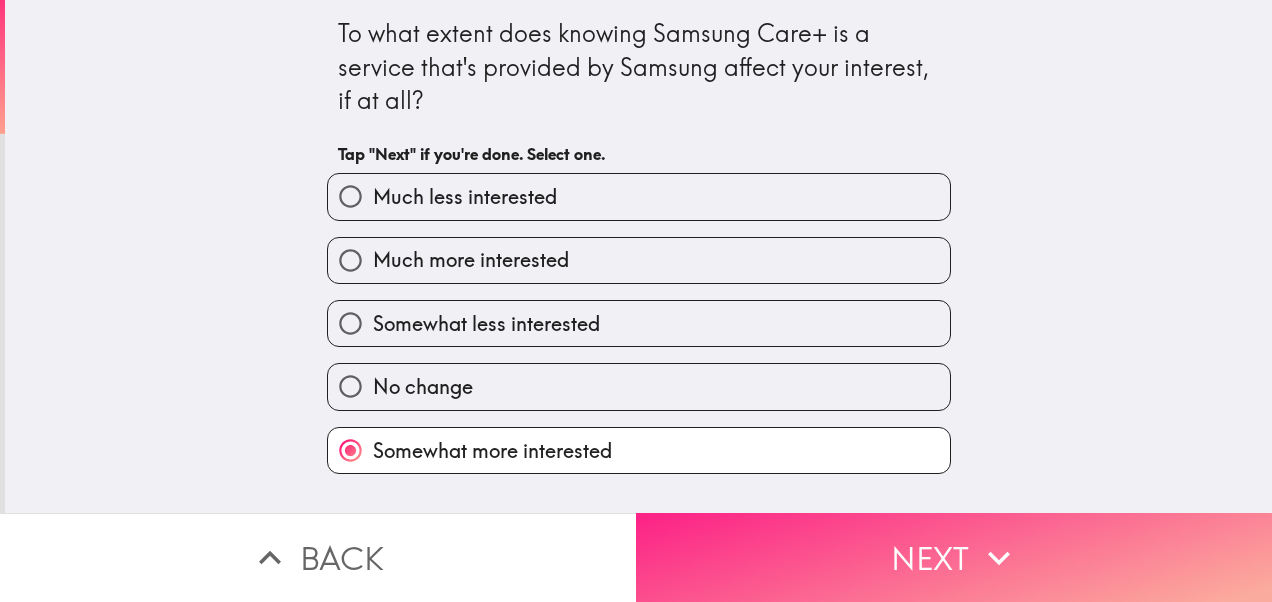 click on "Next" at bounding box center [954, 557] 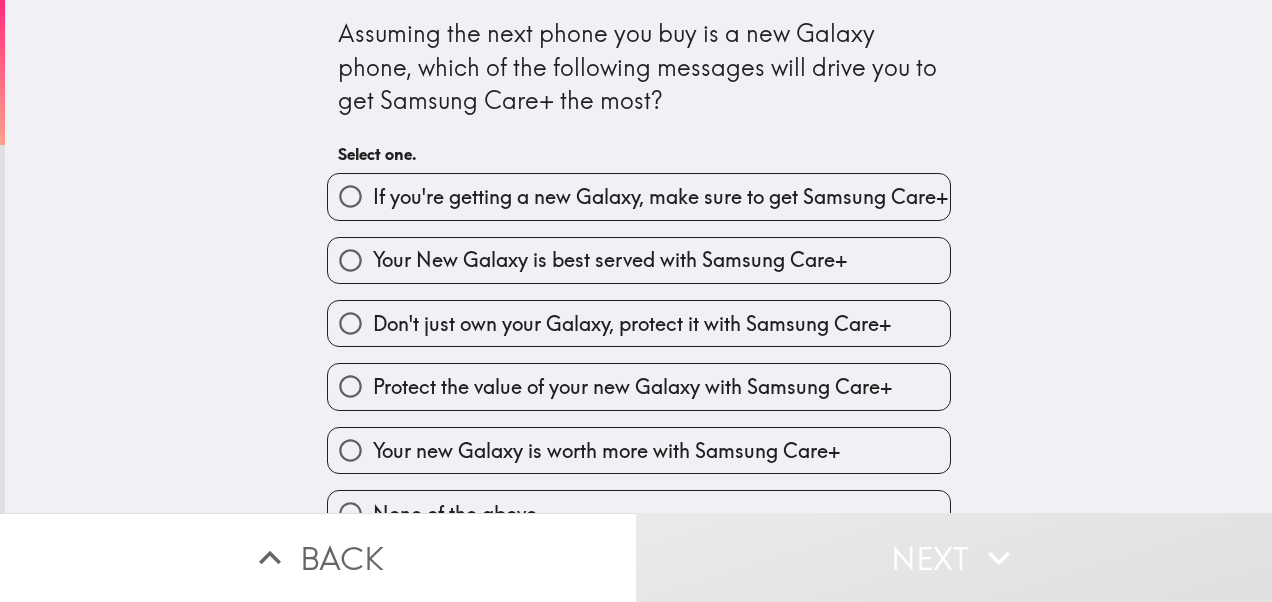 click on "Protect the value of your new Galaxy with Samsung Care+" at bounding box center (632, 387) 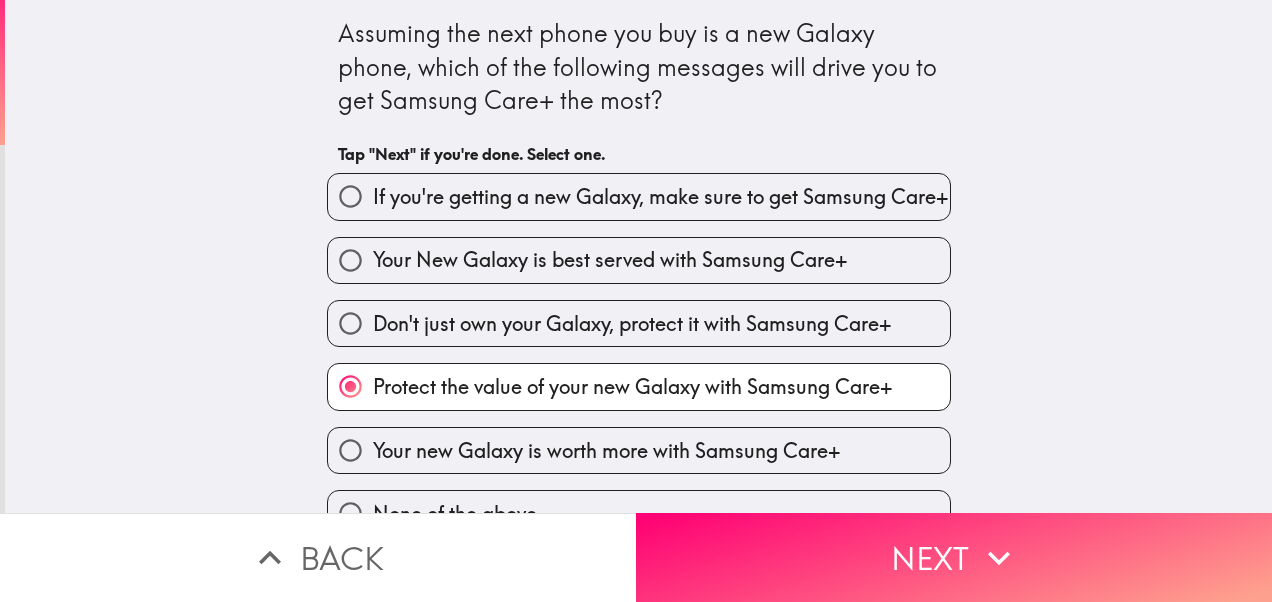 drag, startPoint x: 776, startPoint y: 520, endPoint x: 808, endPoint y: 458, distance: 69.77106 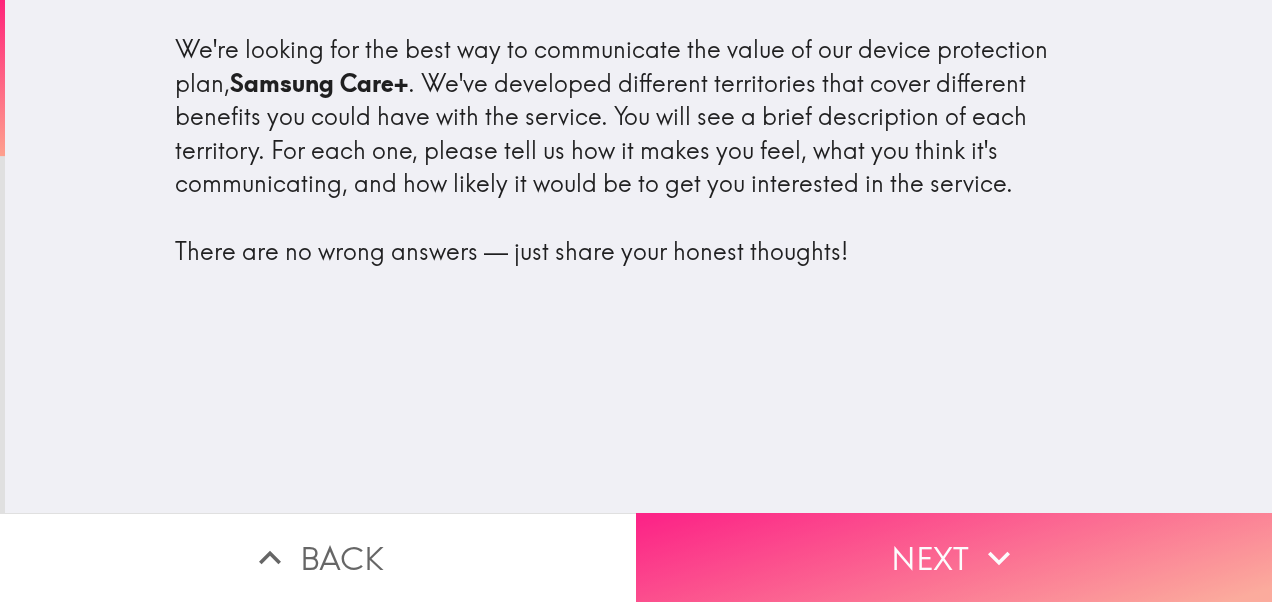 click on "Next" at bounding box center [954, 557] 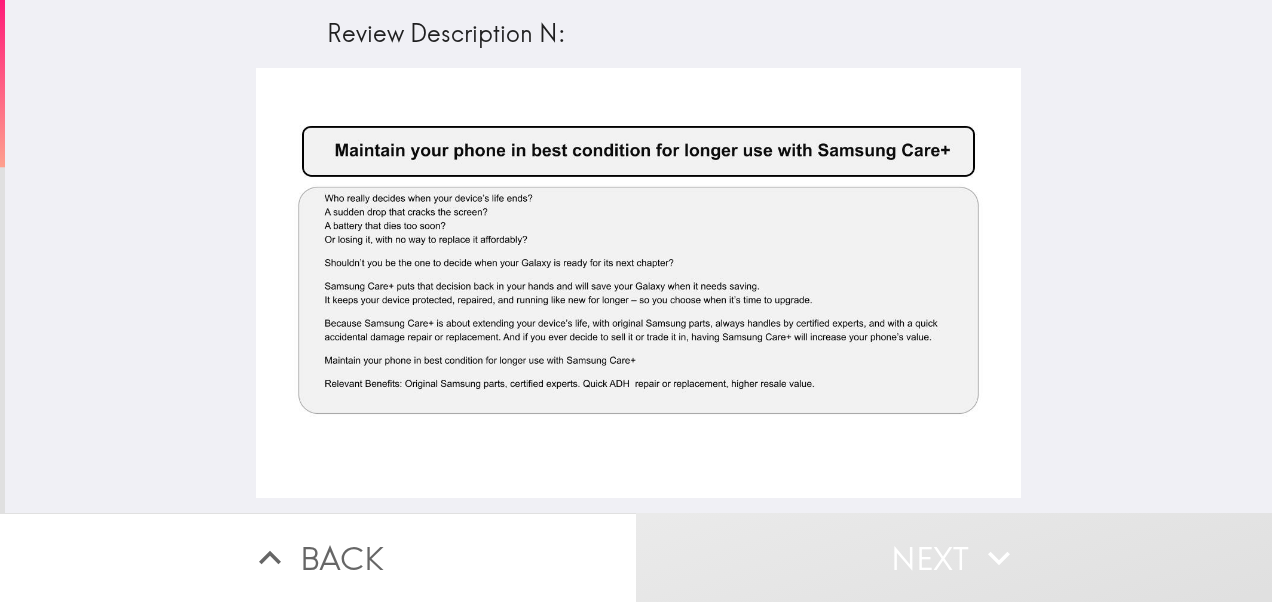 click at bounding box center [638, 283] 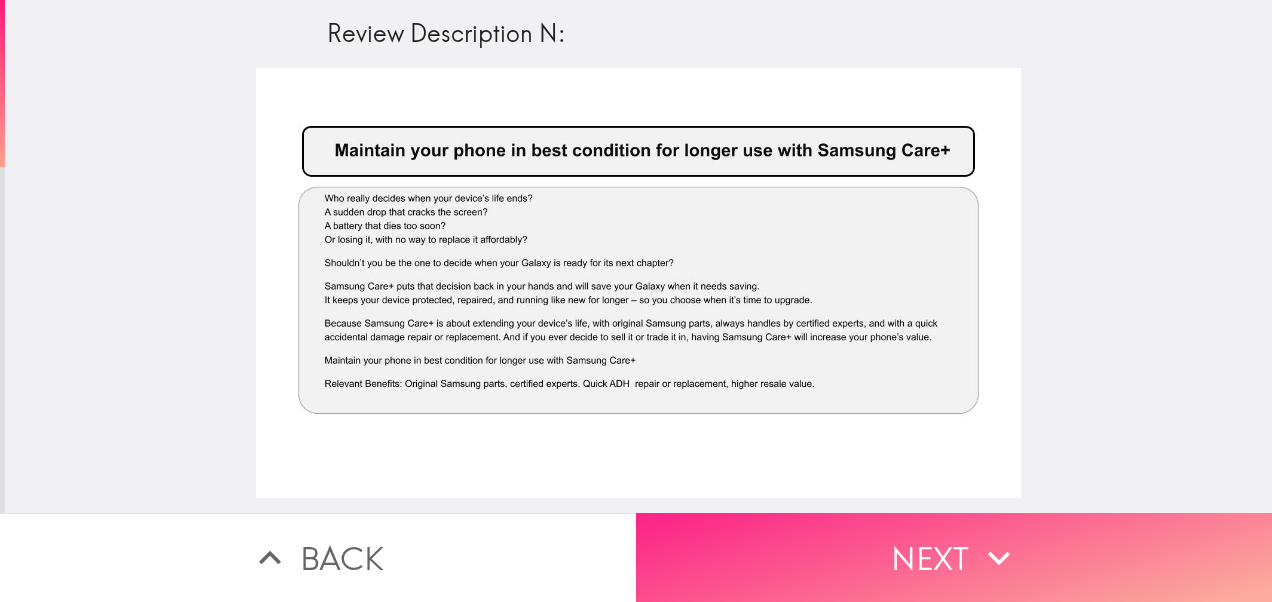 click on "Next" at bounding box center (954, 557) 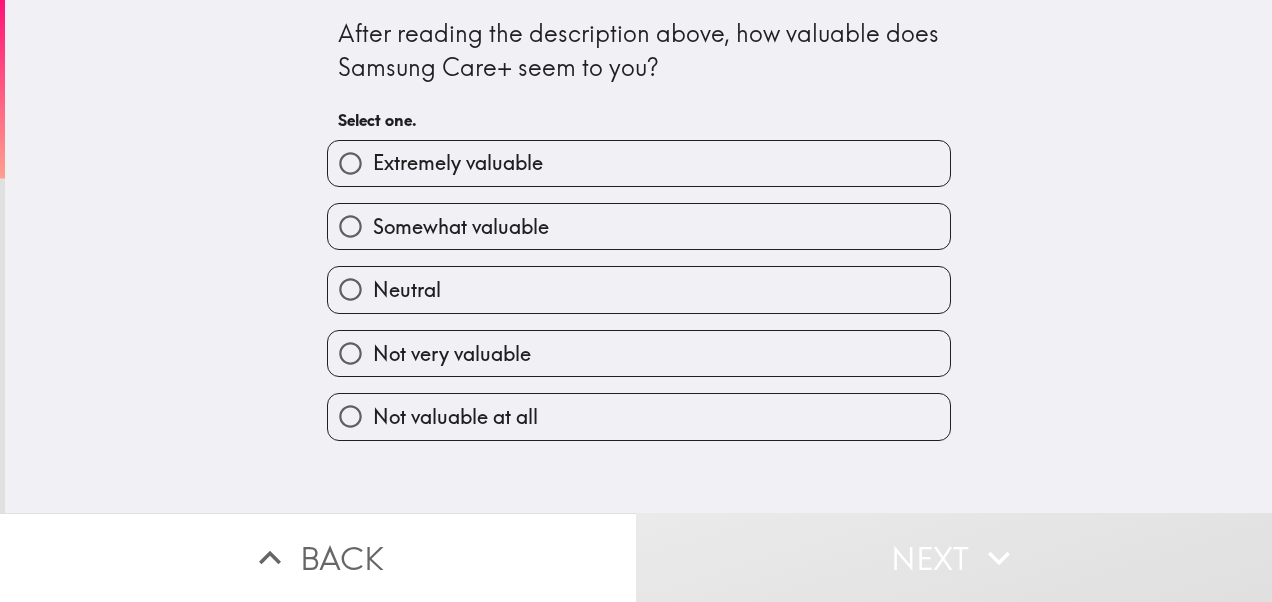 click on "Somewhat valuable" at bounding box center (639, 226) 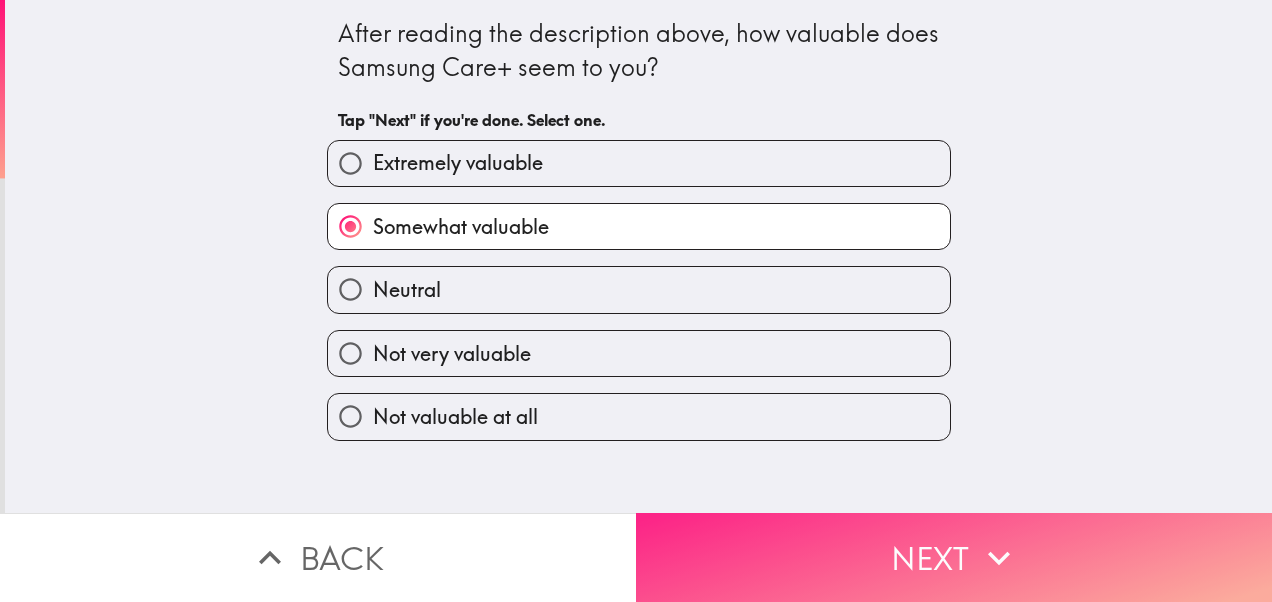 click on "Next" at bounding box center (954, 557) 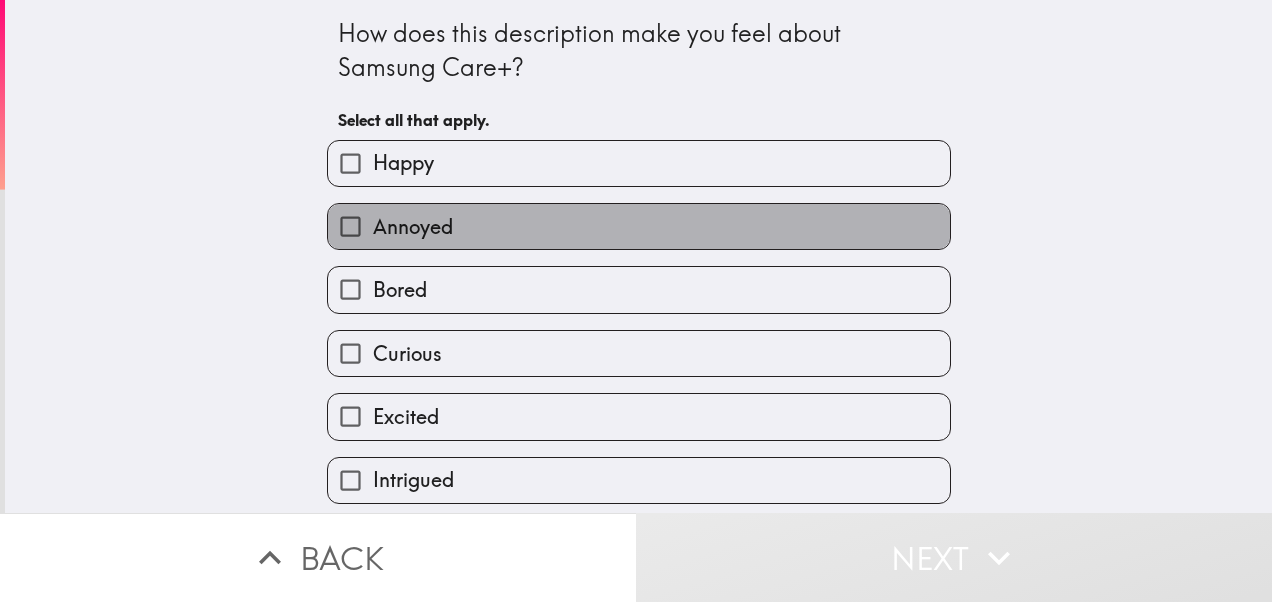click on "Annoyed" at bounding box center [639, 226] 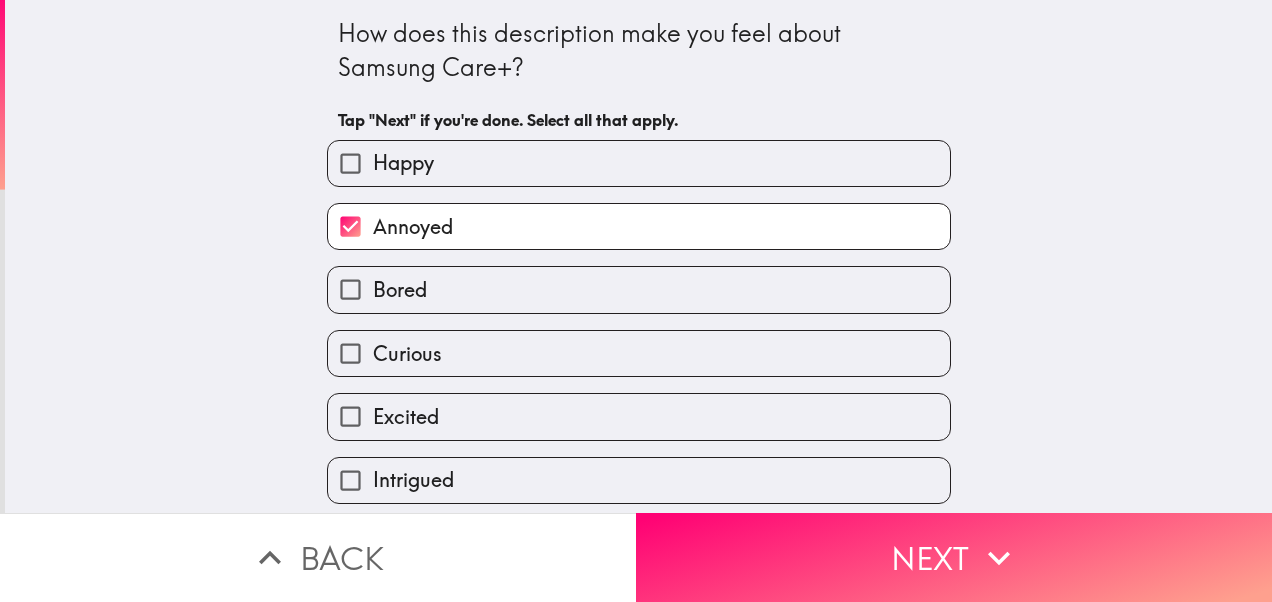click on "Annoyed" at bounding box center (639, 226) 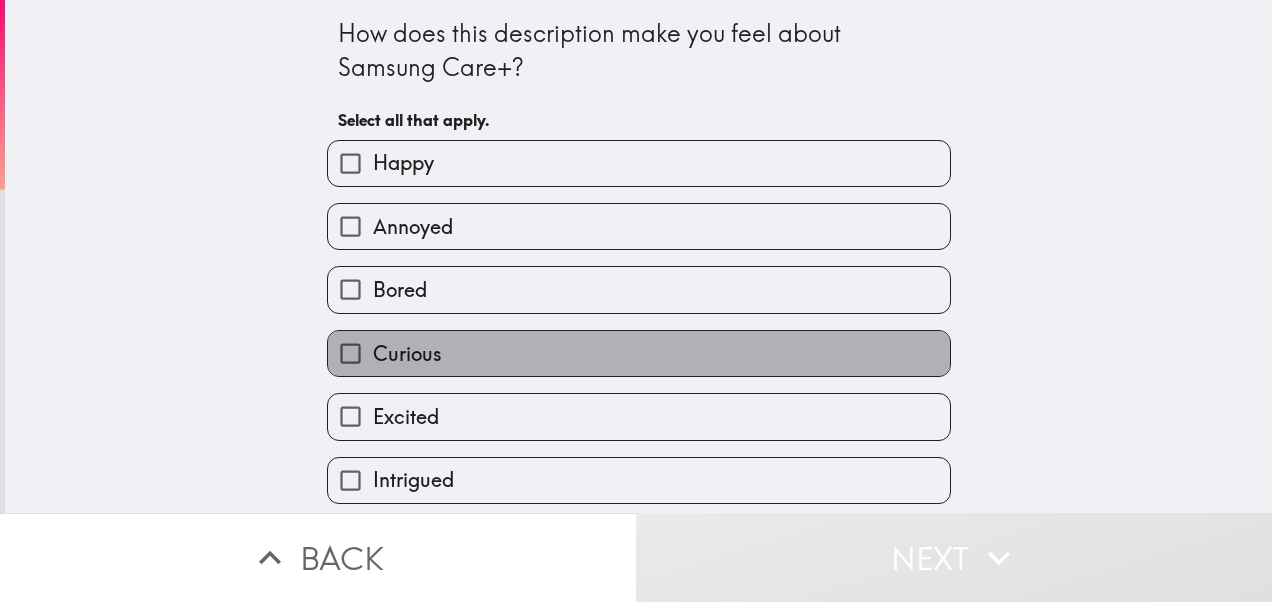 click on "Curious" at bounding box center (639, 353) 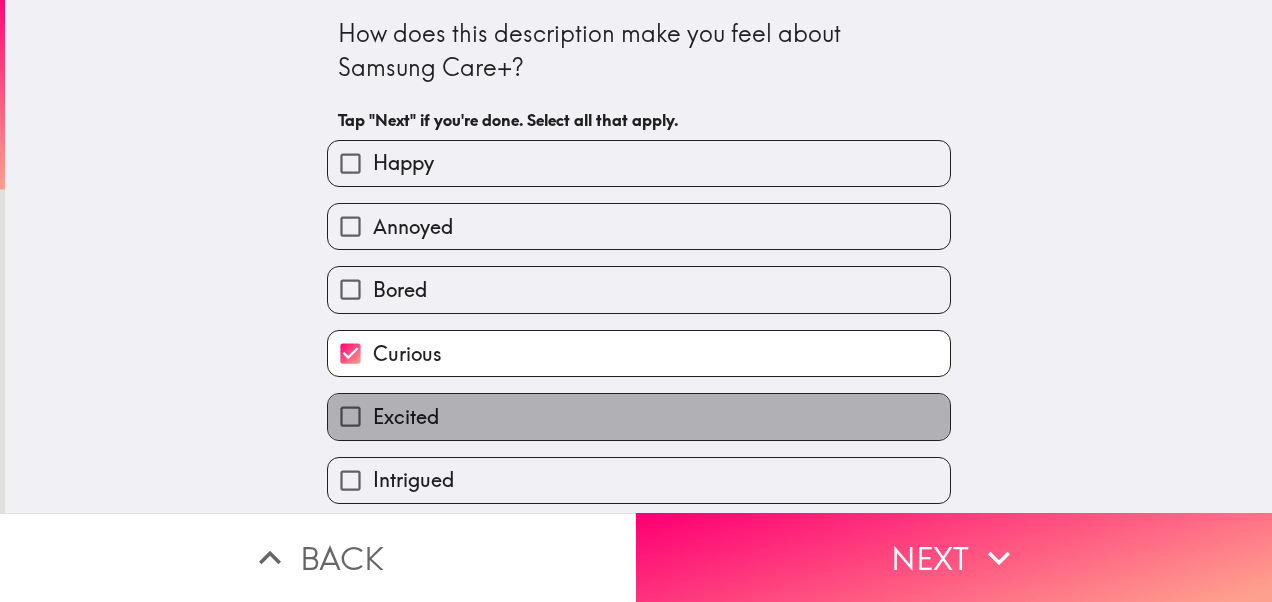 click on "Excited" at bounding box center (639, 416) 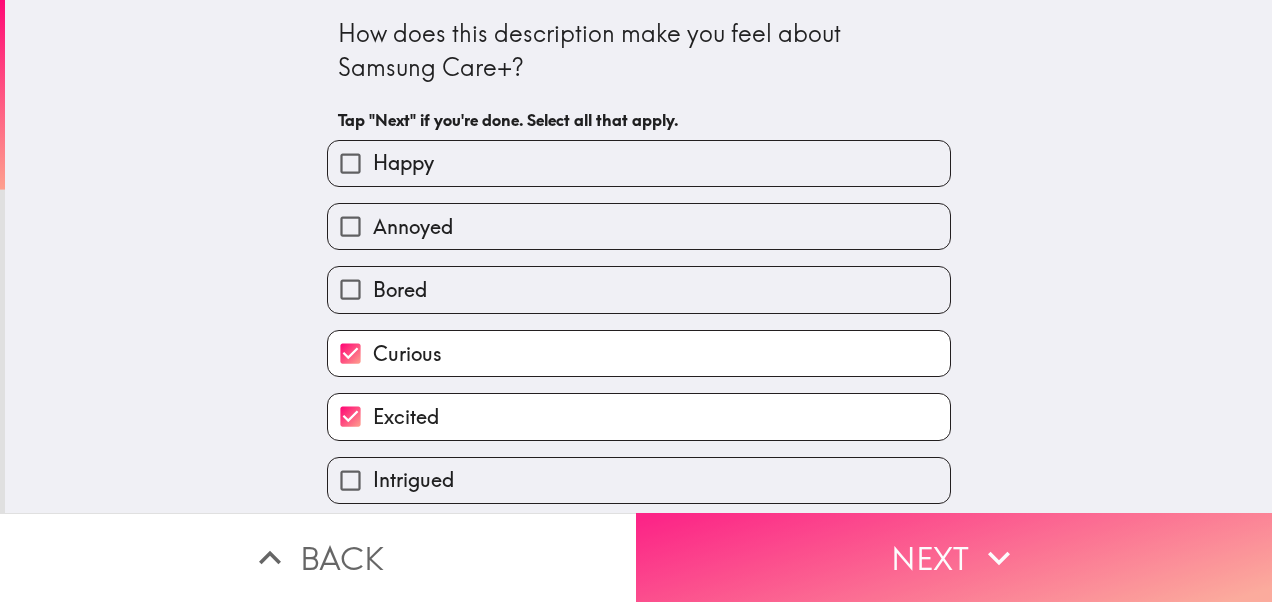 click on "Next" at bounding box center (954, 557) 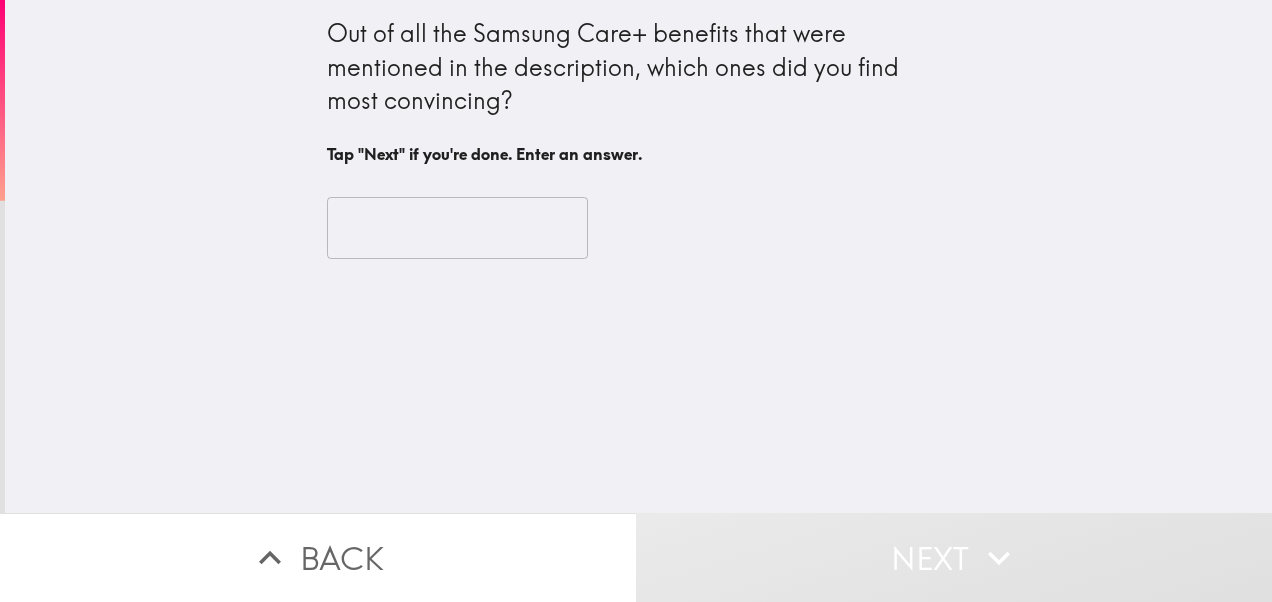 click at bounding box center (457, 228) 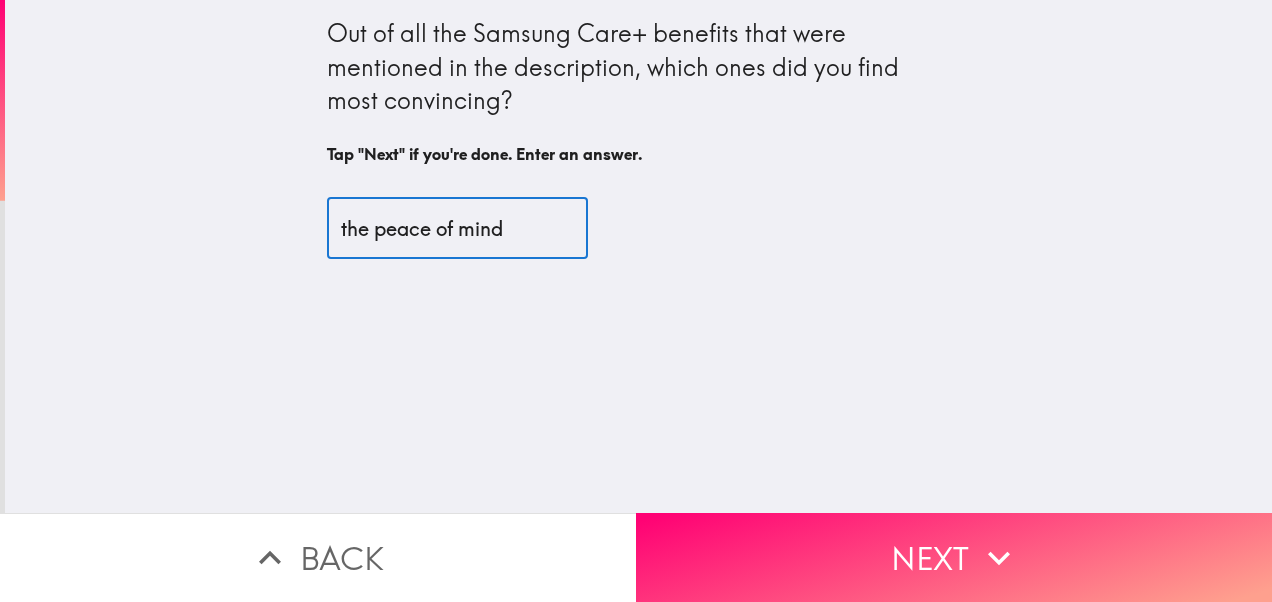 type on "the peace of mind" 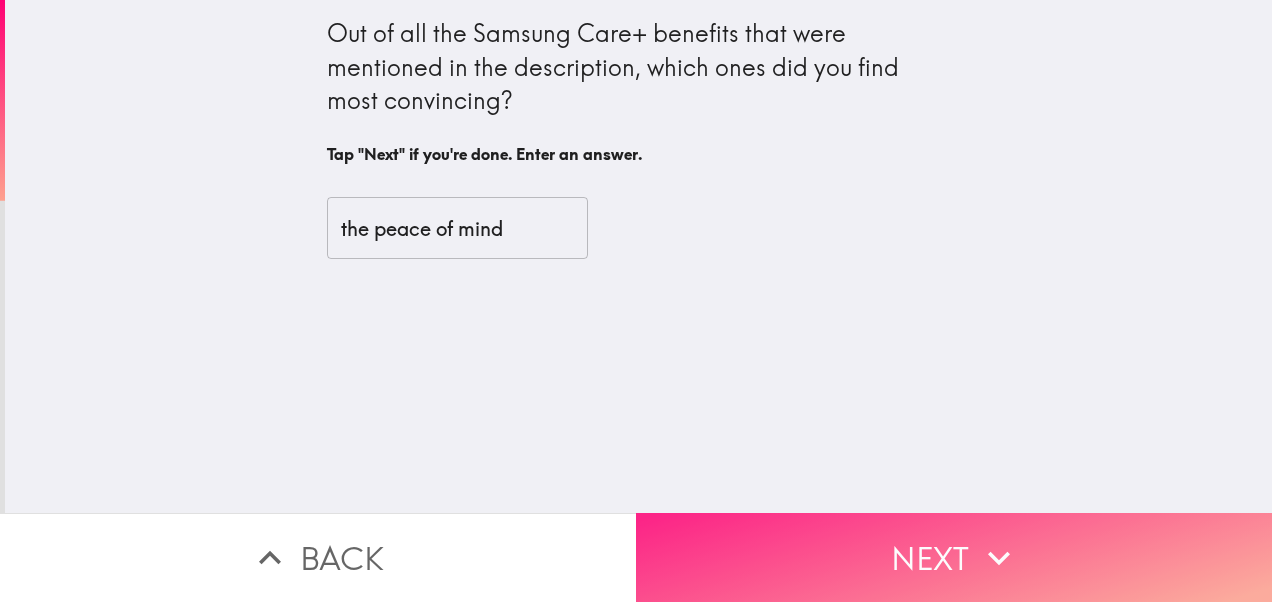 click on "Next" at bounding box center [954, 557] 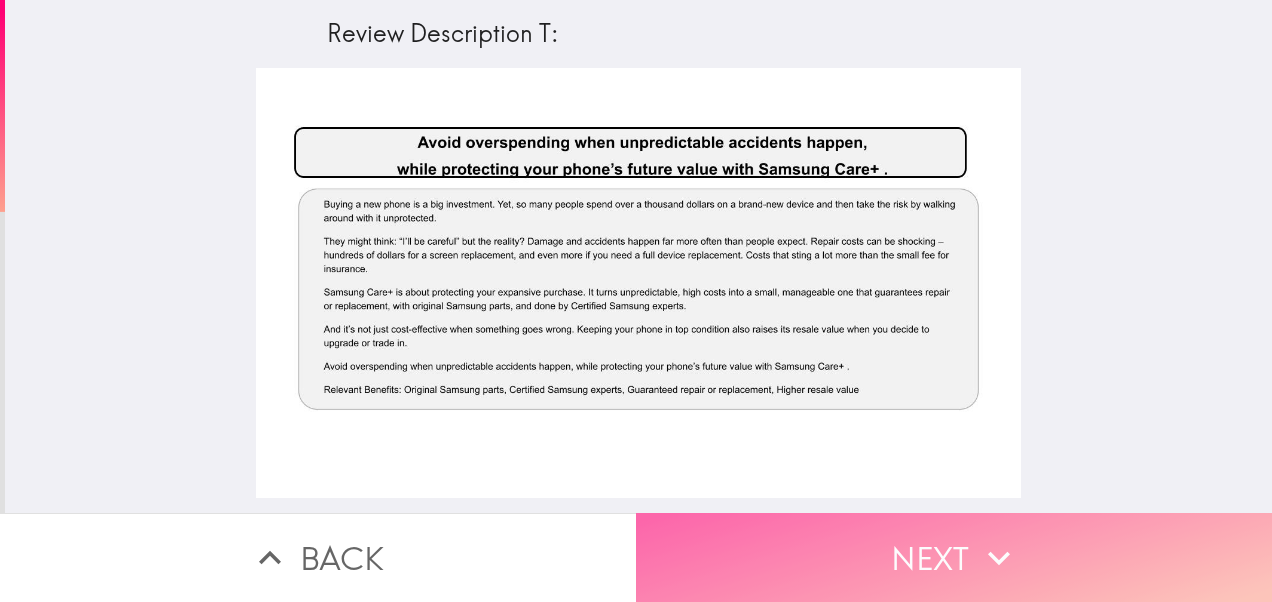 click on "Next" at bounding box center (954, 557) 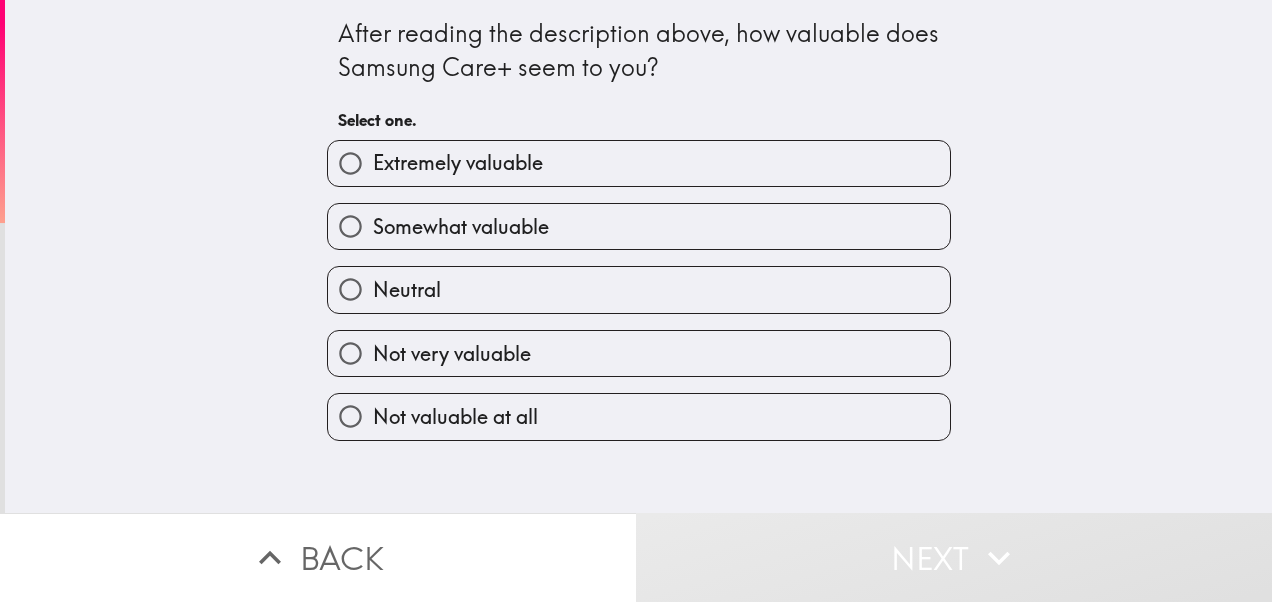 click on "Somewhat valuable" at bounding box center [631, 218] 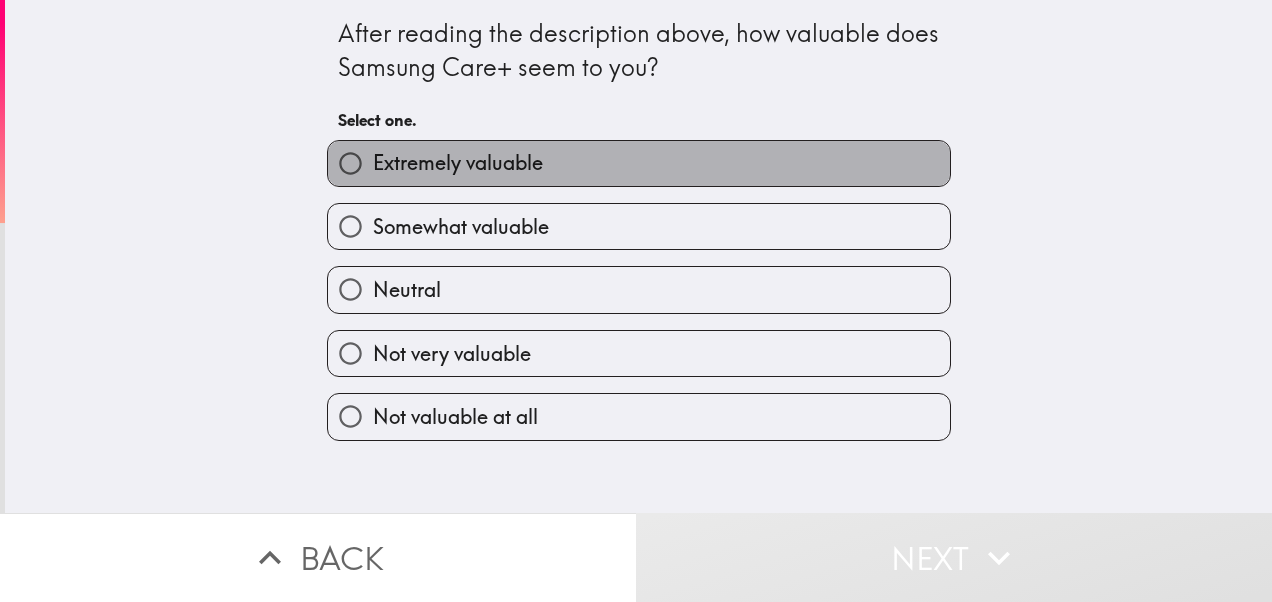 click on "Extremely valuable" at bounding box center [639, 163] 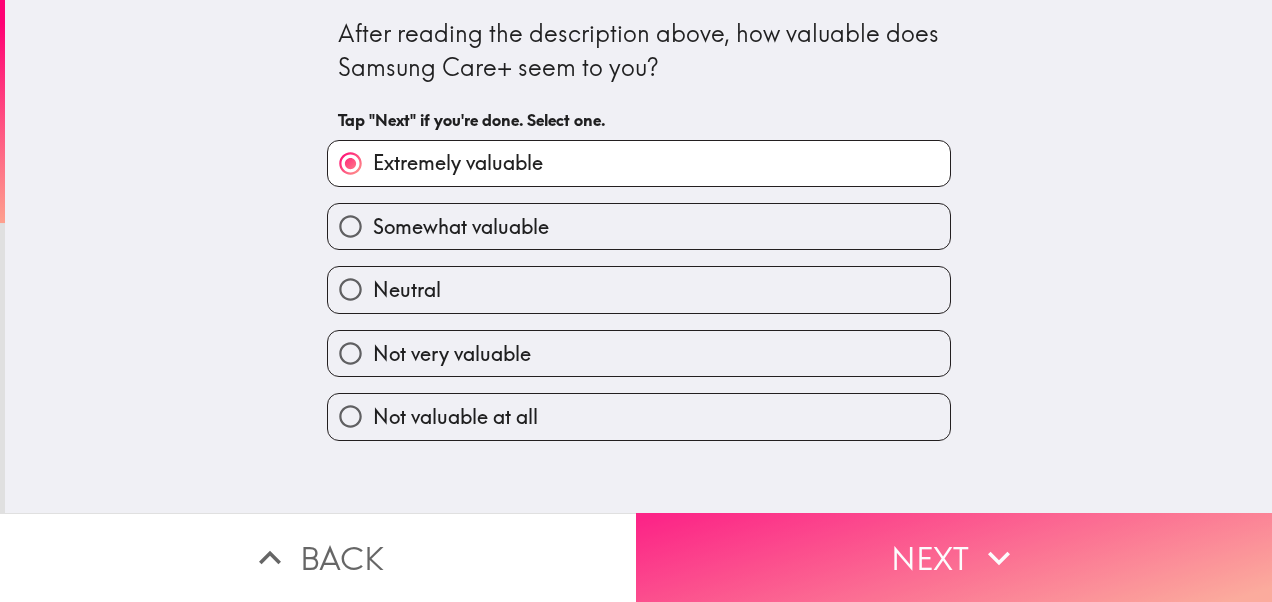 click on "Next" at bounding box center [954, 557] 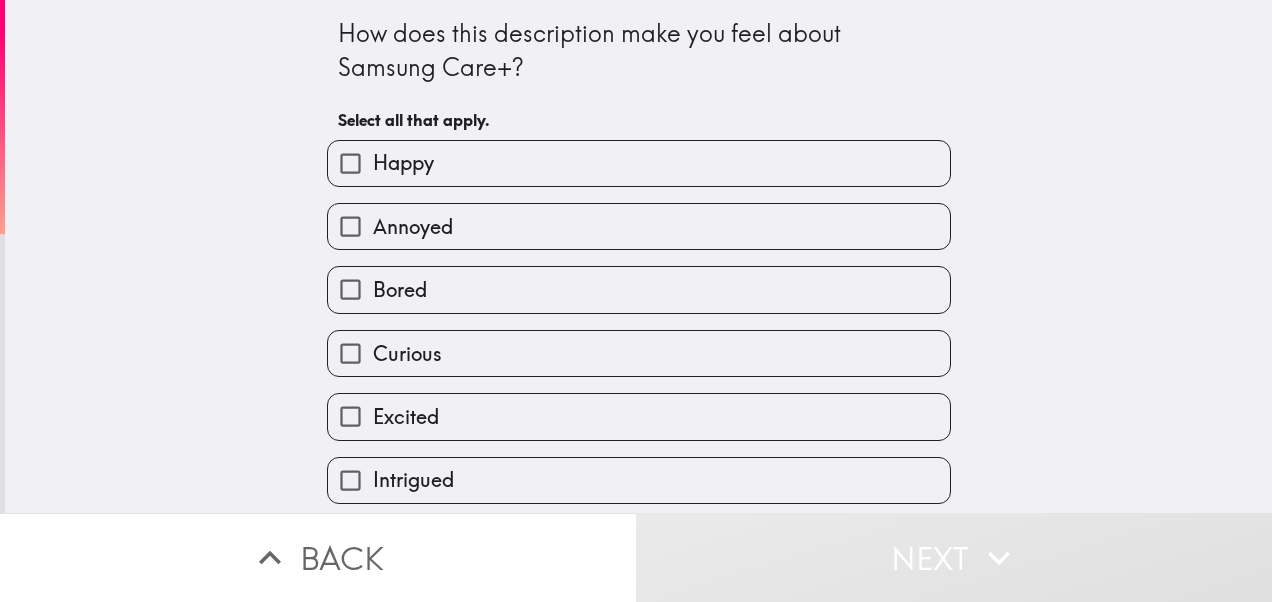 click on "Annoyed" at bounding box center (639, 226) 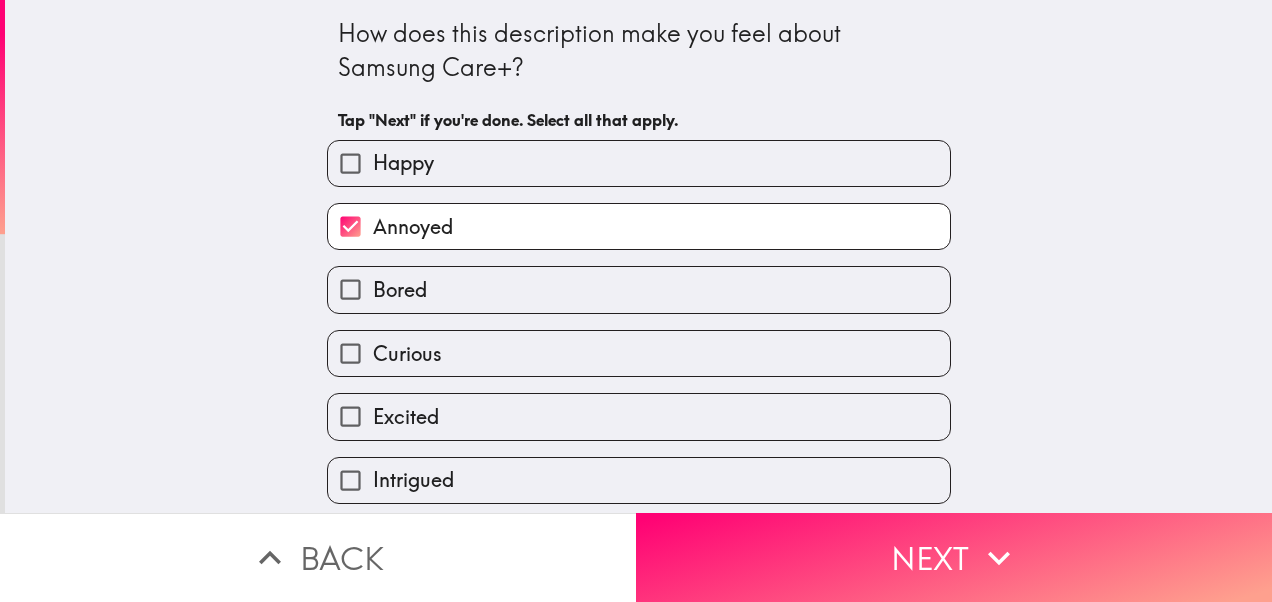 click on "Annoyed" at bounding box center (639, 226) 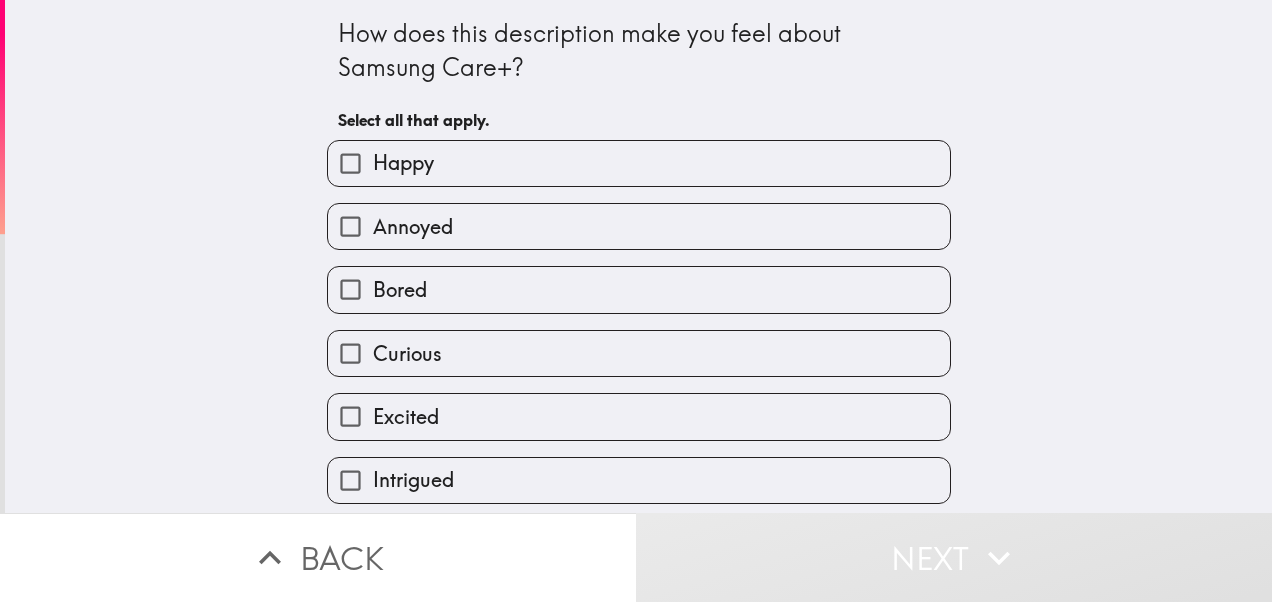 click on "Excited" at bounding box center (639, 416) 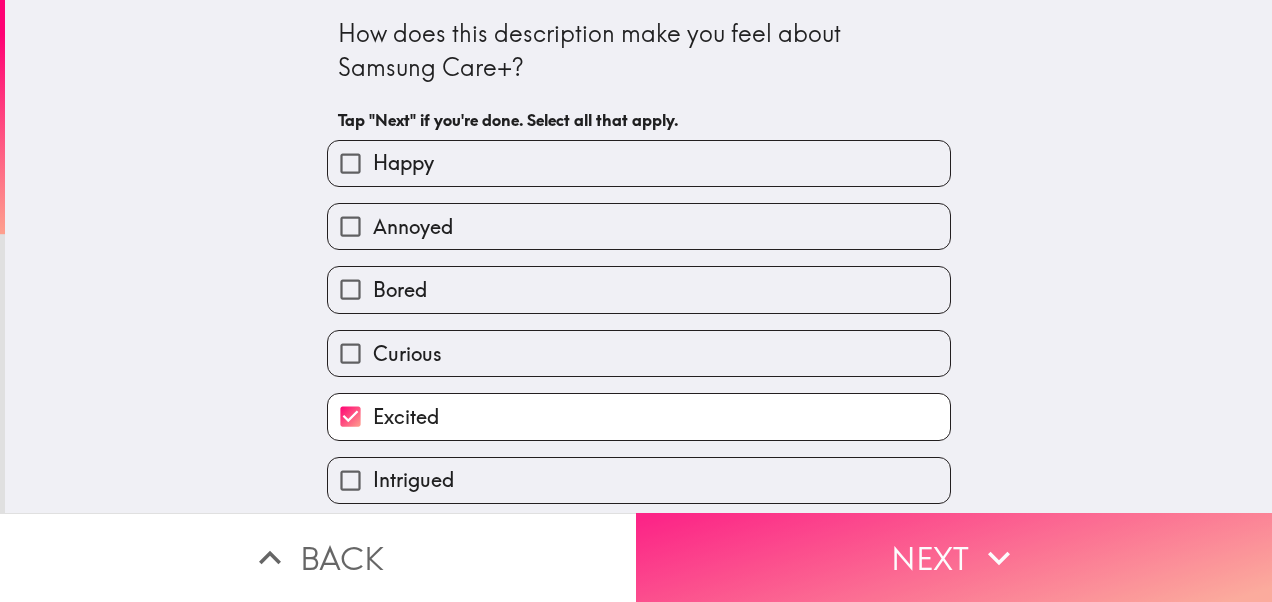 click on "Next" at bounding box center [954, 557] 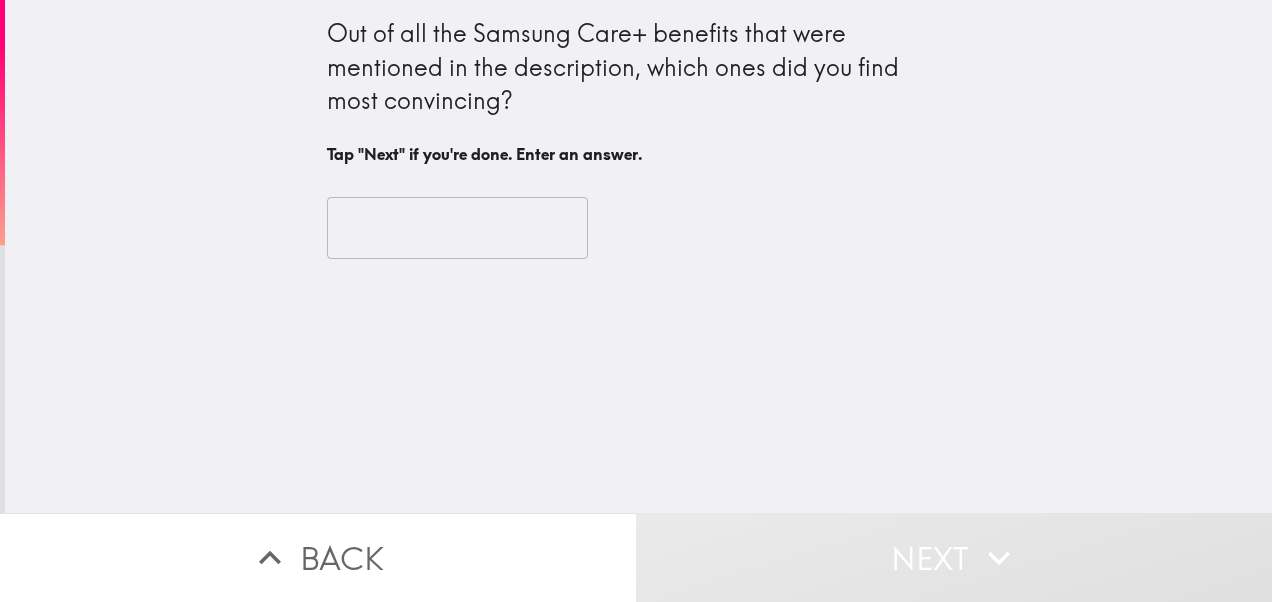 click at bounding box center (457, 228) 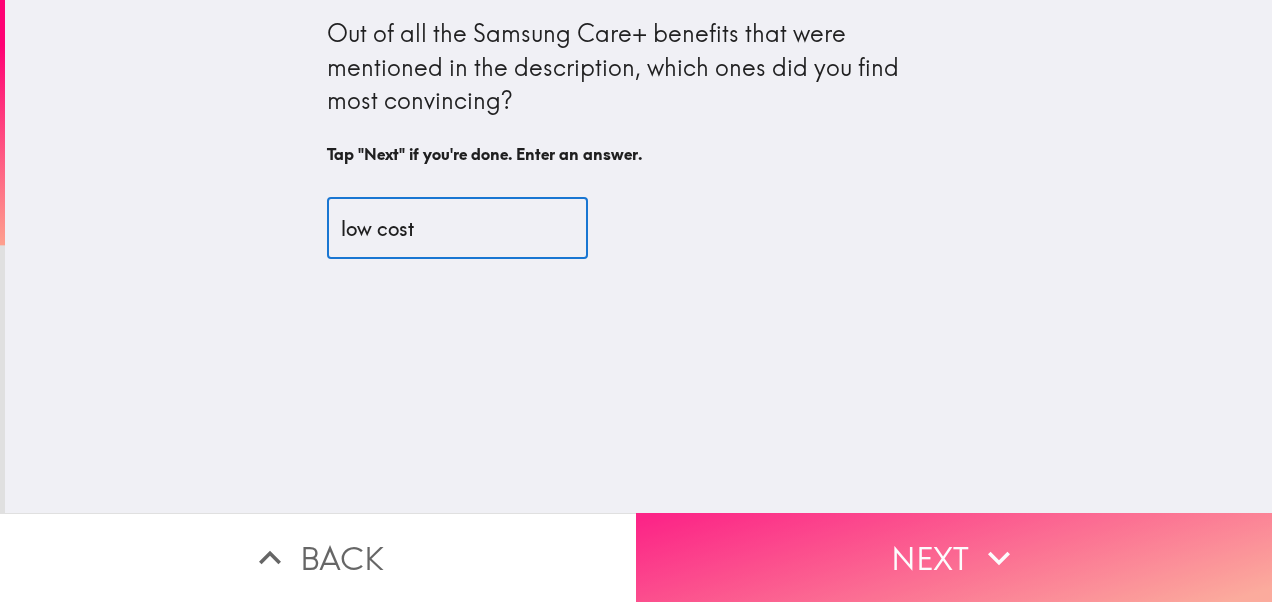 type on "low cost" 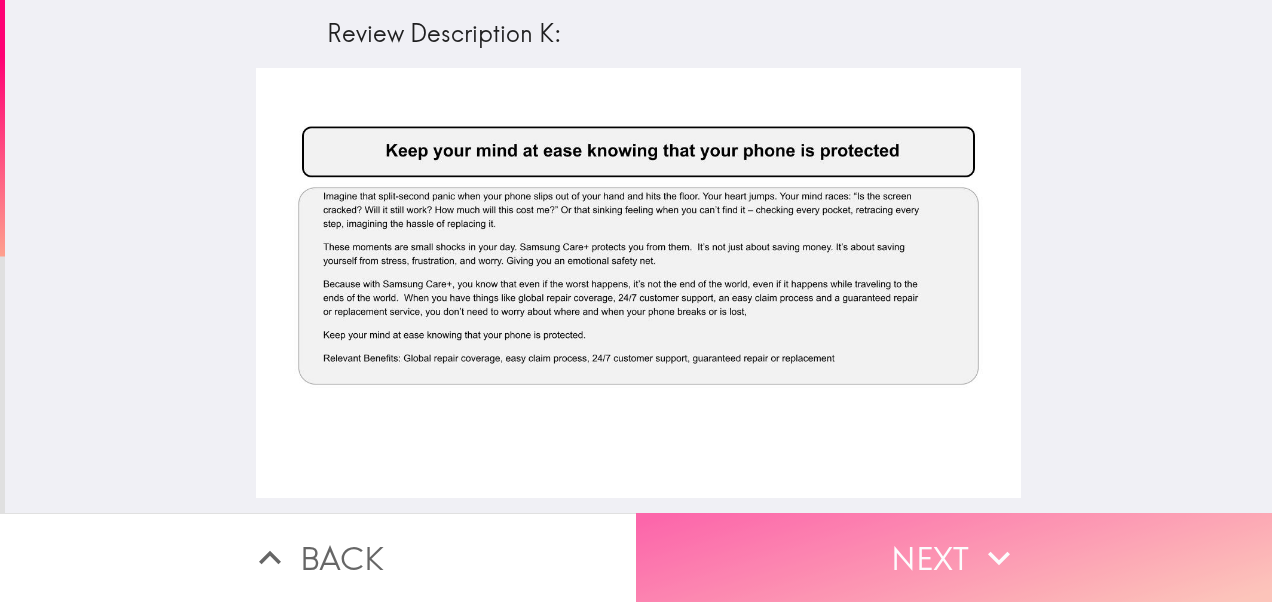 click on "Next" at bounding box center (954, 557) 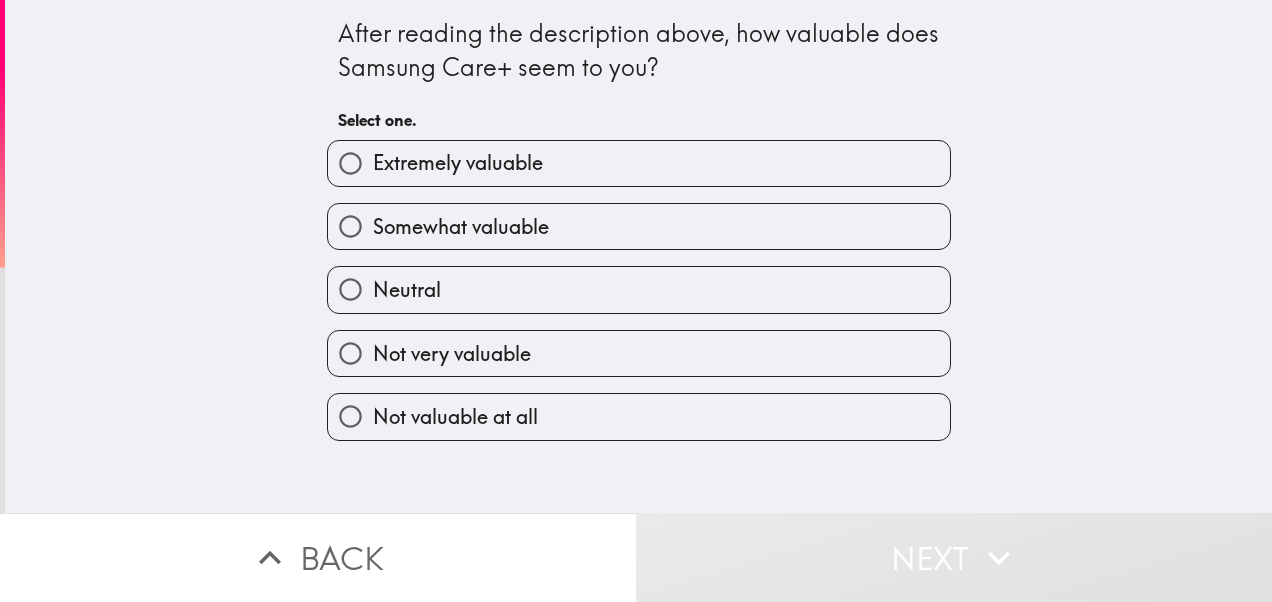 click on "Somewhat valuable" at bounding box center (639, 226) 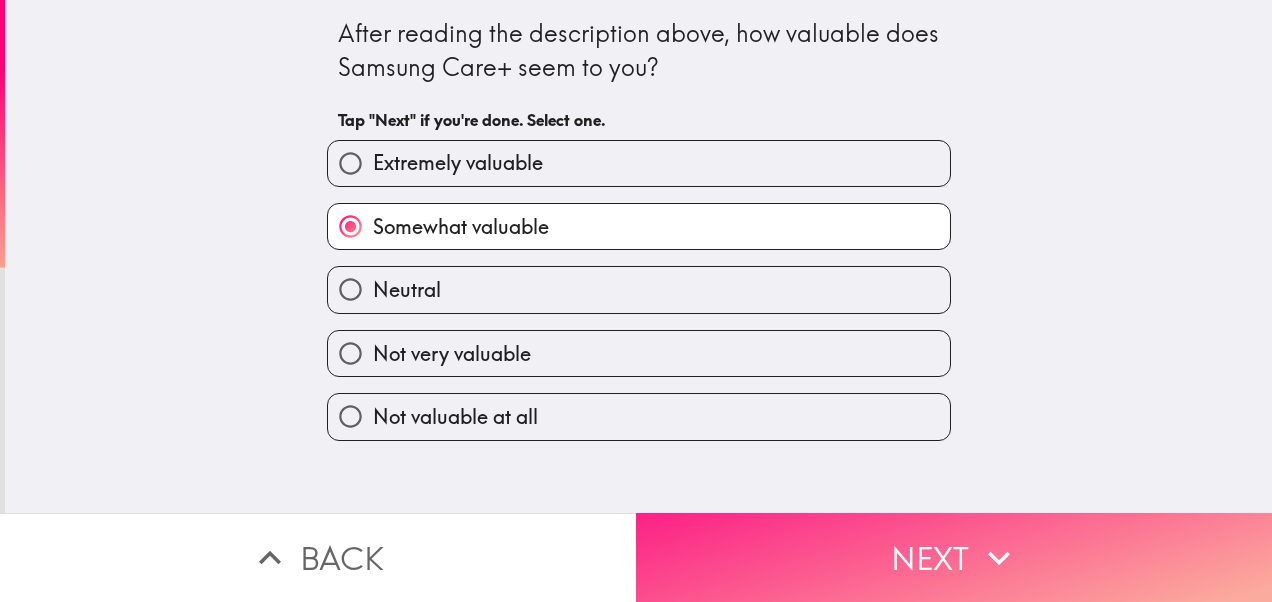 click on "Next" at bounding box center (954, 557) 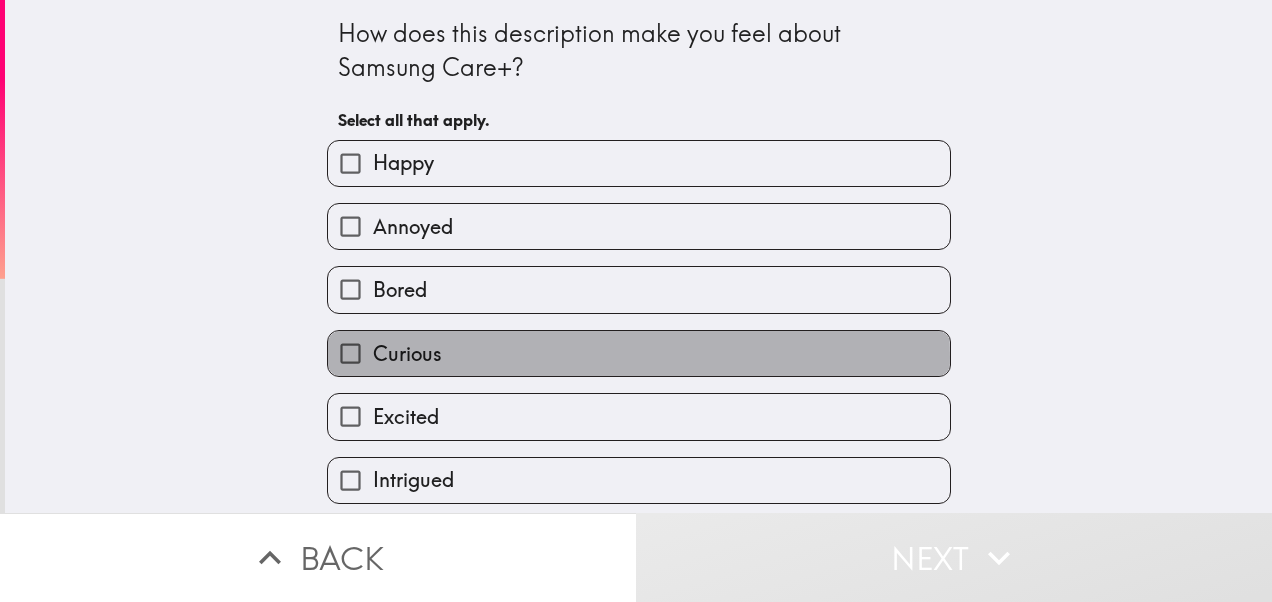 click on "Curious" at bounding box center (639, 353) 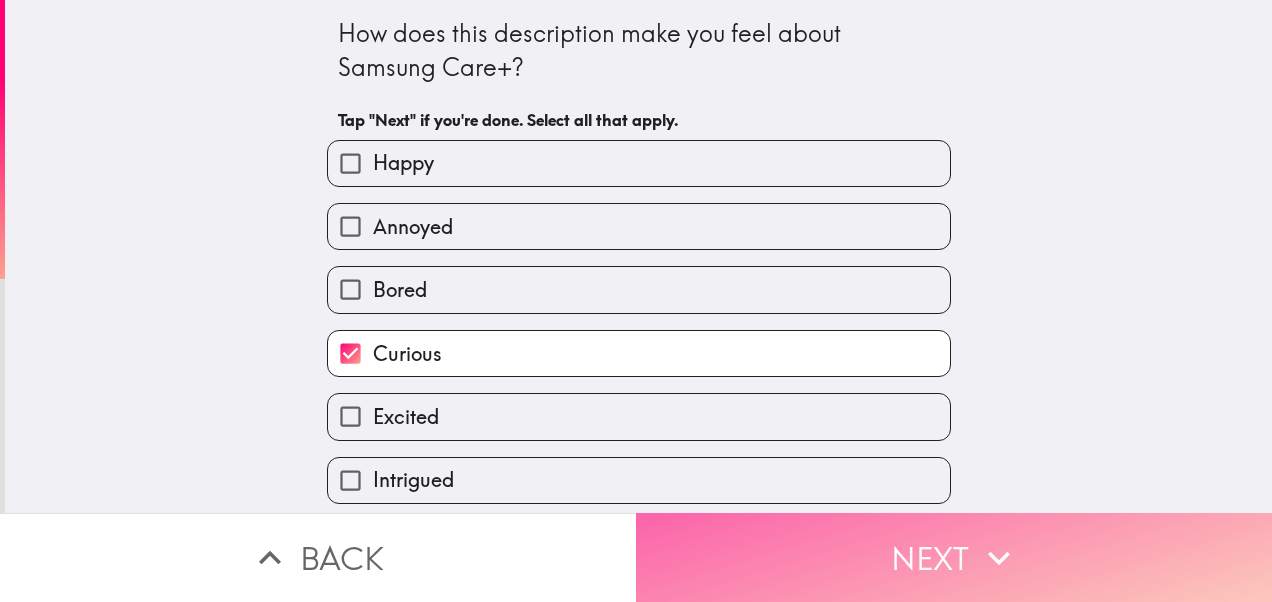 click on "Next" at bounding box center [954, 557] 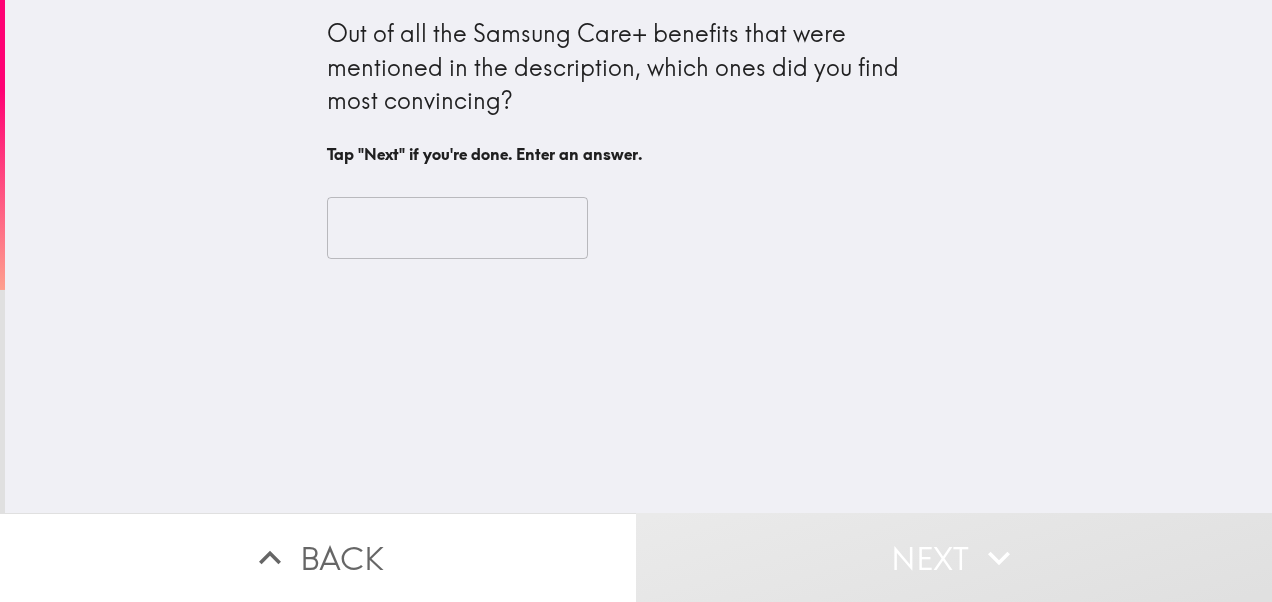 click at bounding box center (457, 228) 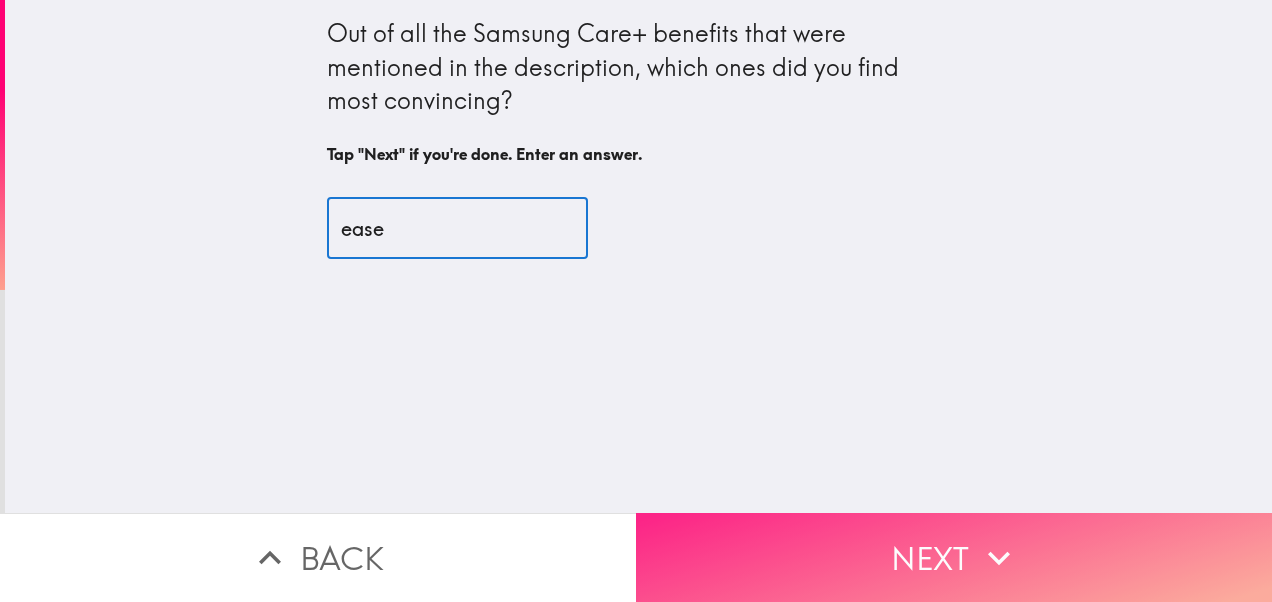 type on "ease" 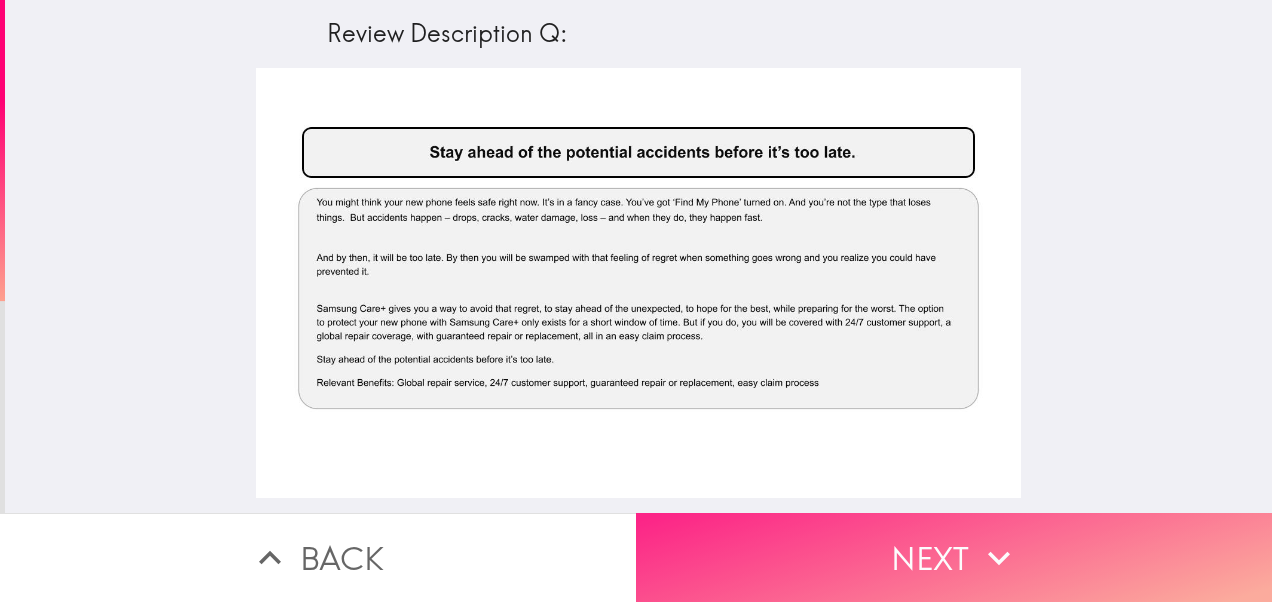 click on "Next" at bounding box center [954, 557] 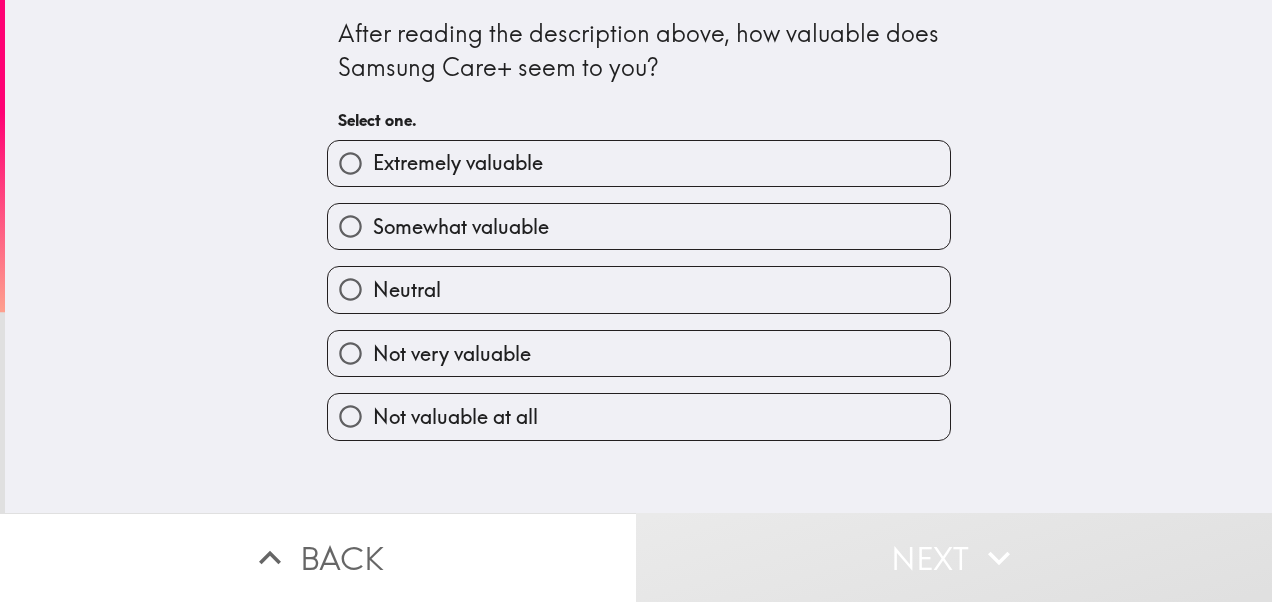 click on "Somewhat valuable" at bounding box center [639, 226] 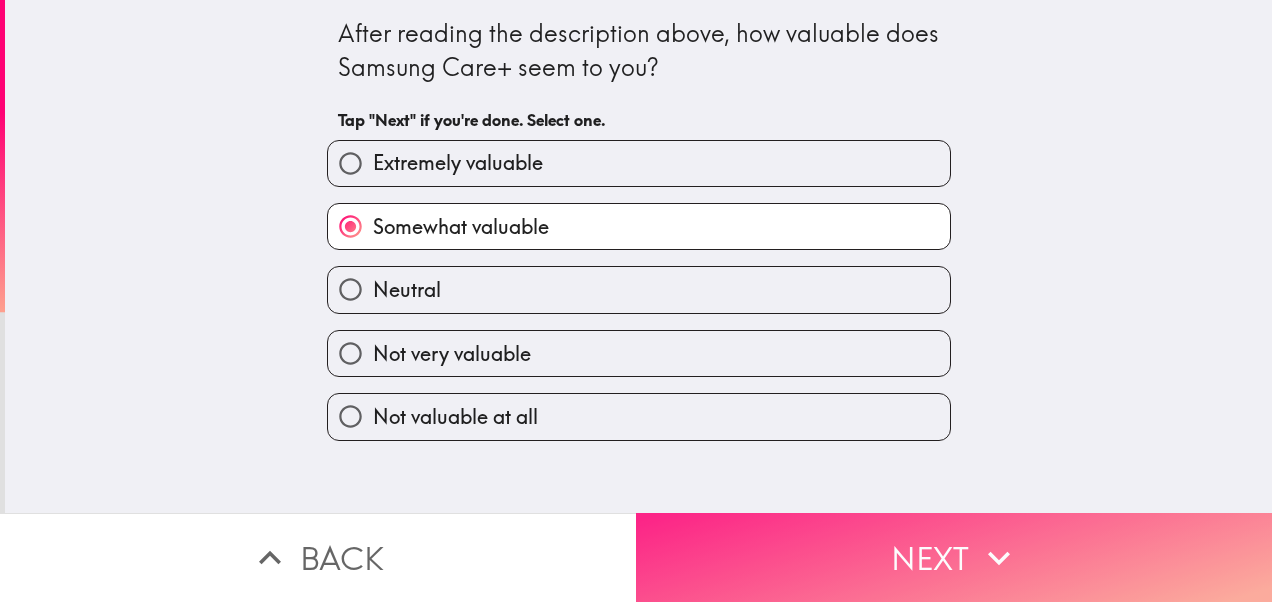 click on "Next" at bounding box center [954, 557] 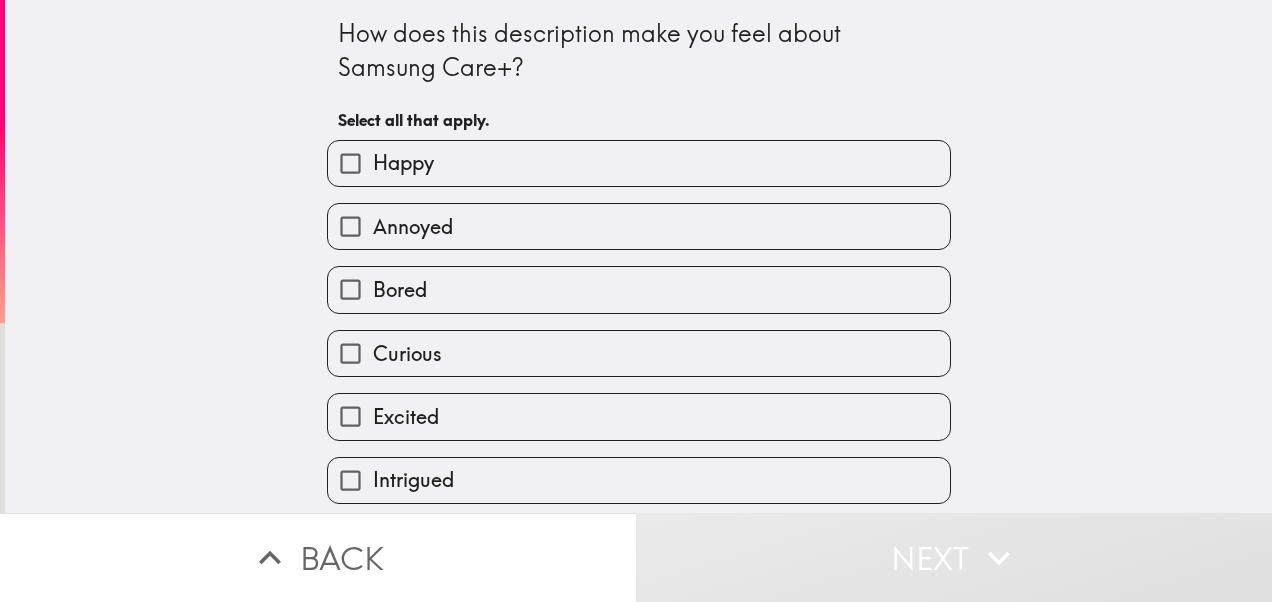 click on "Excited" at bounding box center (639, 416) 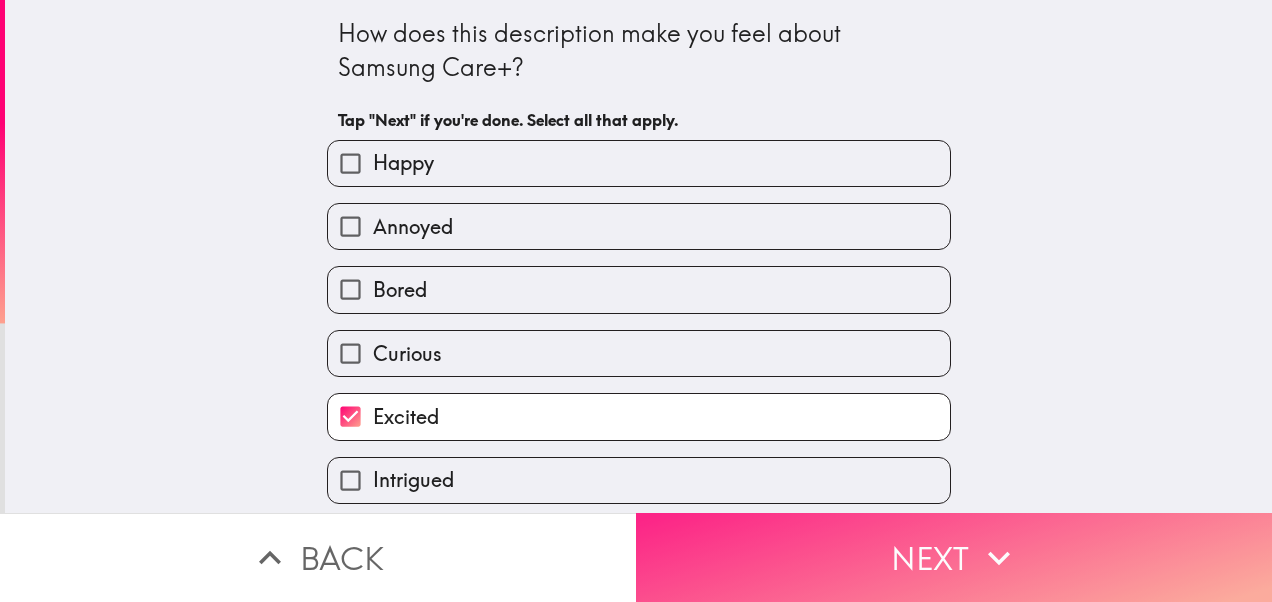 click on "Next" at bounding box center [954, 557] 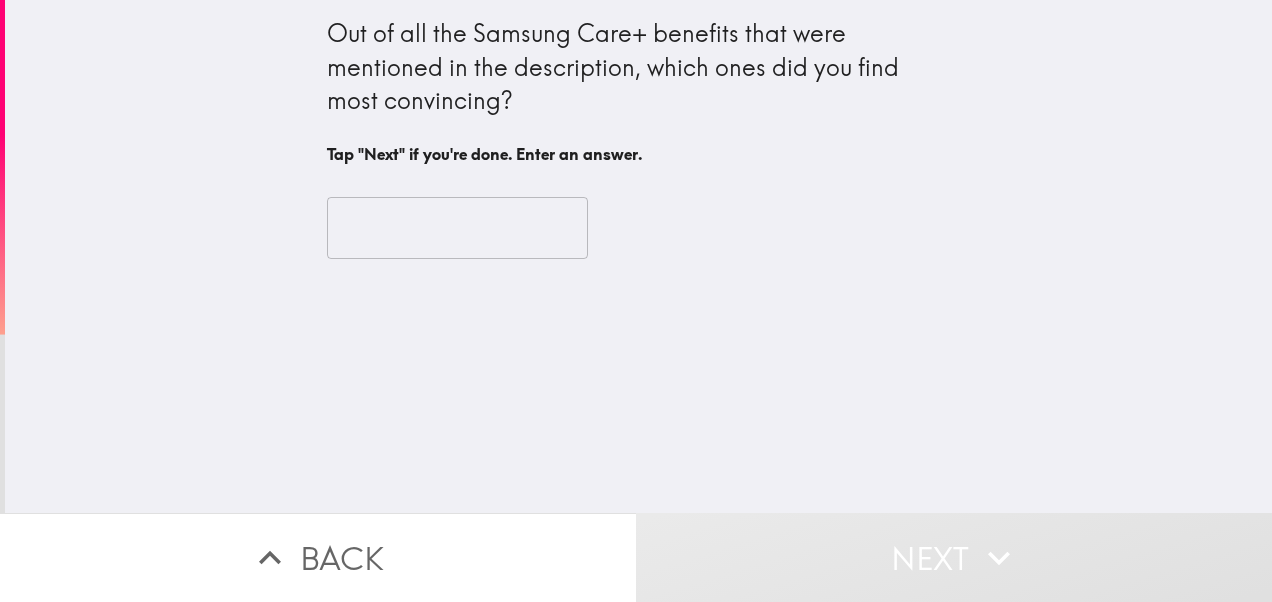 click at bounding box center [457, 228] 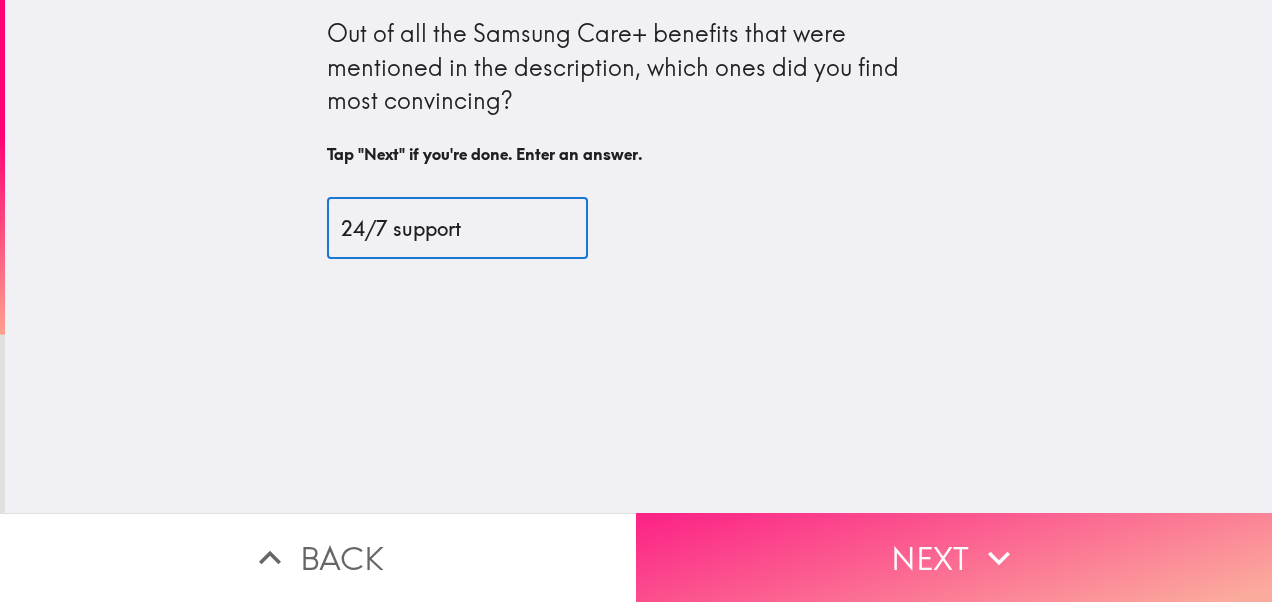 type on "24/7 support" 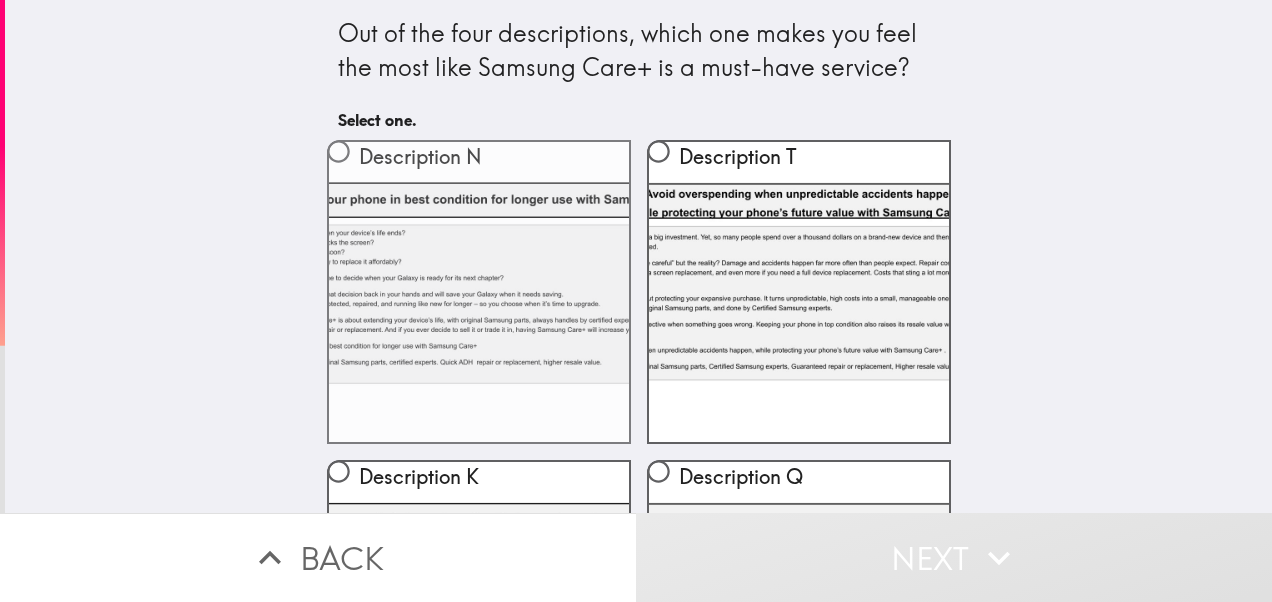 click on "Description N" at bounding box center [479, 292] 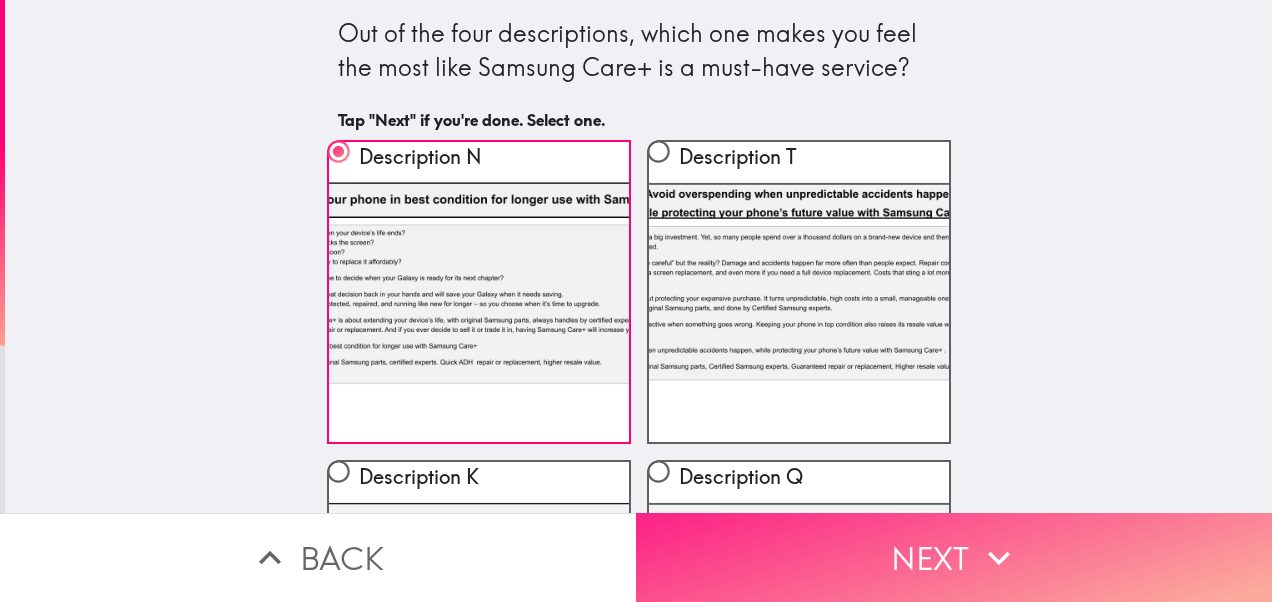 click on "Next" at bounding box center [954, 557] 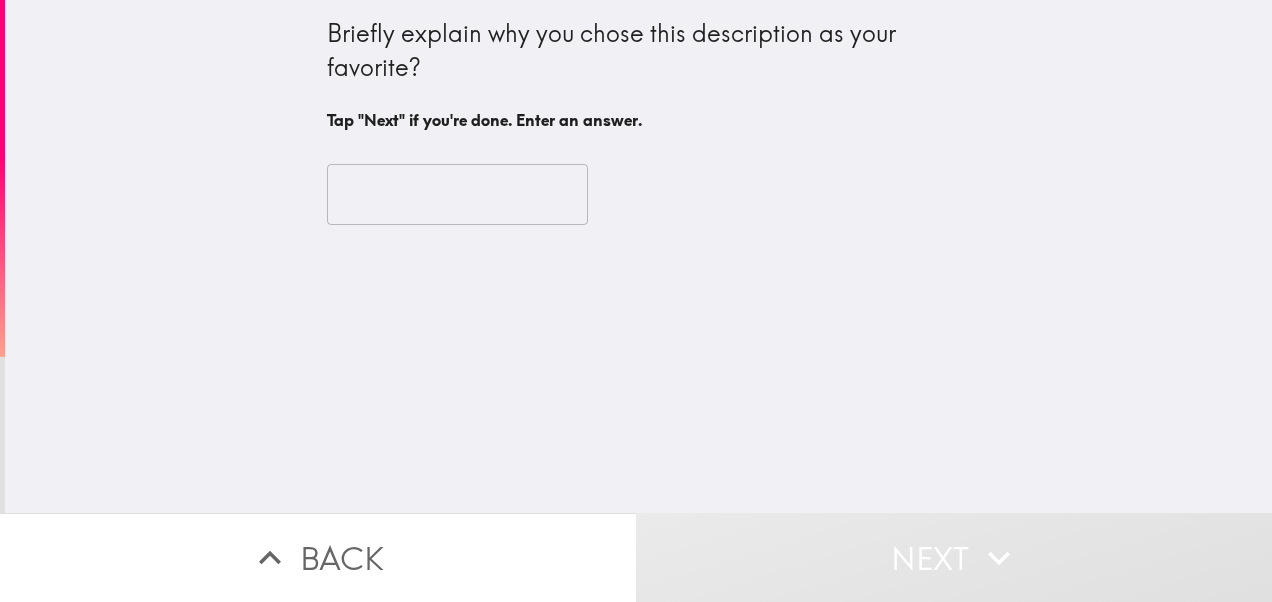 click at bounding box center [457, 195] 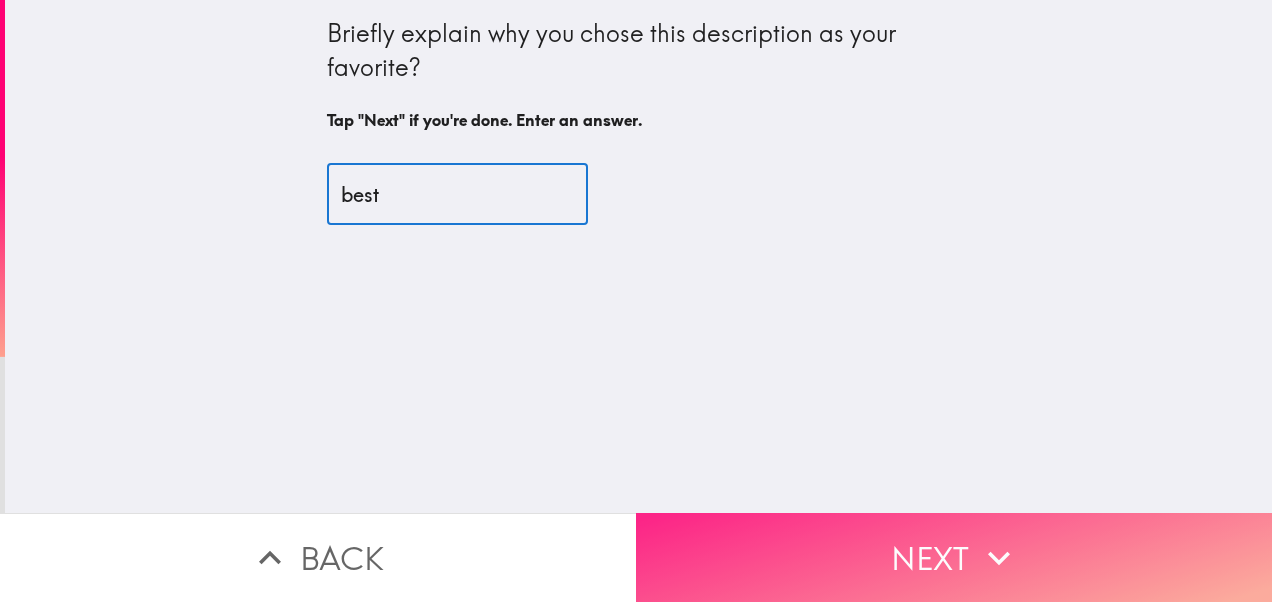 type on "best" 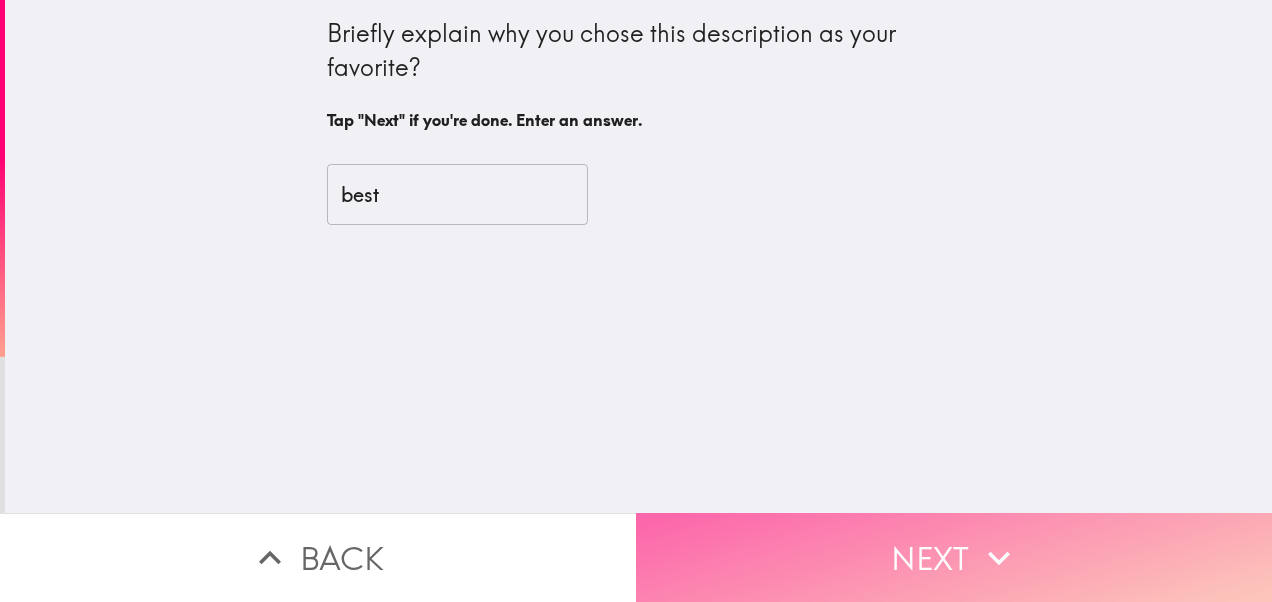 click on "Next" at bounding box center (954, 557) 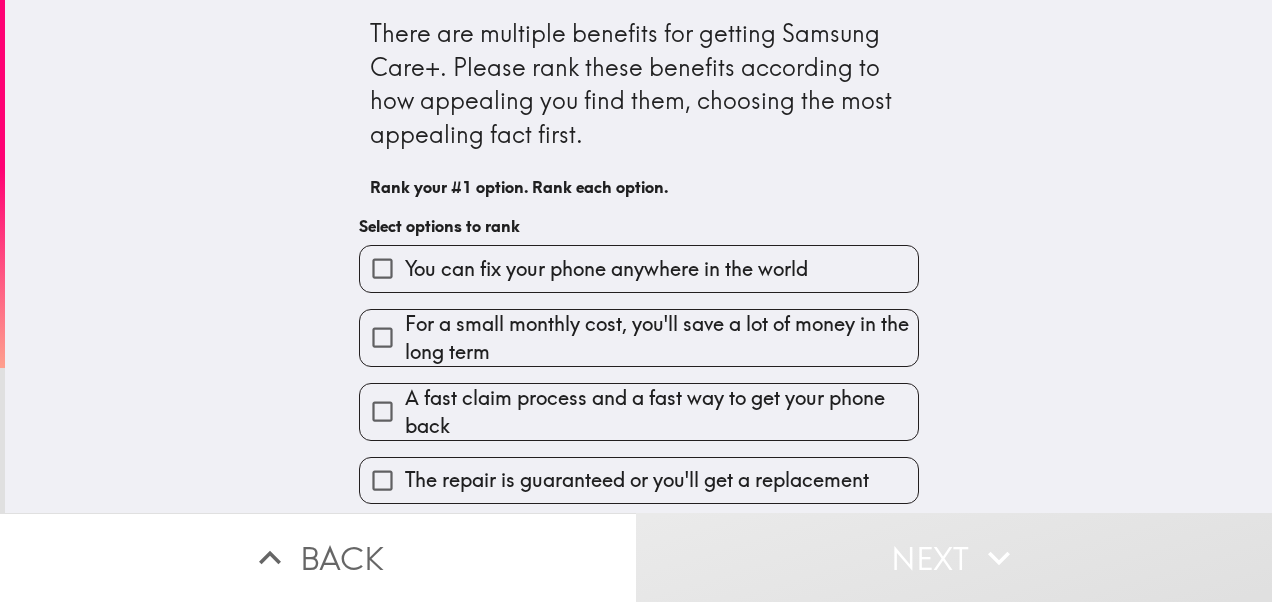 click on "For a small monthly cost, you'll save a lot of money in the long term" at bounding box center (661, 338) 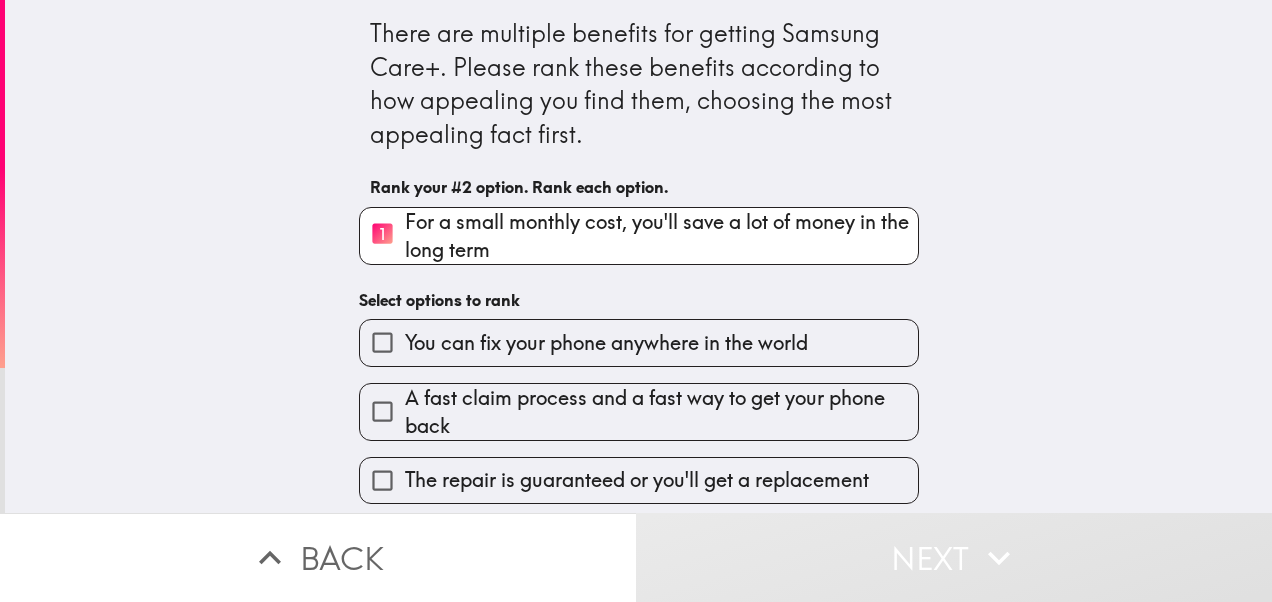 click on "There are multiple benefits for getting Samsung Care+. Please rank these benefits according to how appealing you find them, choosing the most appealing fact first. Rank your #2 option.   Rank each option. 1 For a small monthly cost, you'll save a lot of money in the long term Select options to rank You can fix your phone anywhere in the world A fast claim process and a fast way to get your phone back The repair is guaranteed or you'll get a replacement Care+ will make sure your new Galaxy is either fixable or replaceable All the repairs will be made with original Samsung parts Your Samsung phone will be fixed by Samsung experts No matter when it happens or where it happens You'll be able to resell your Galaxy for more" at bounding box center [639, 416] 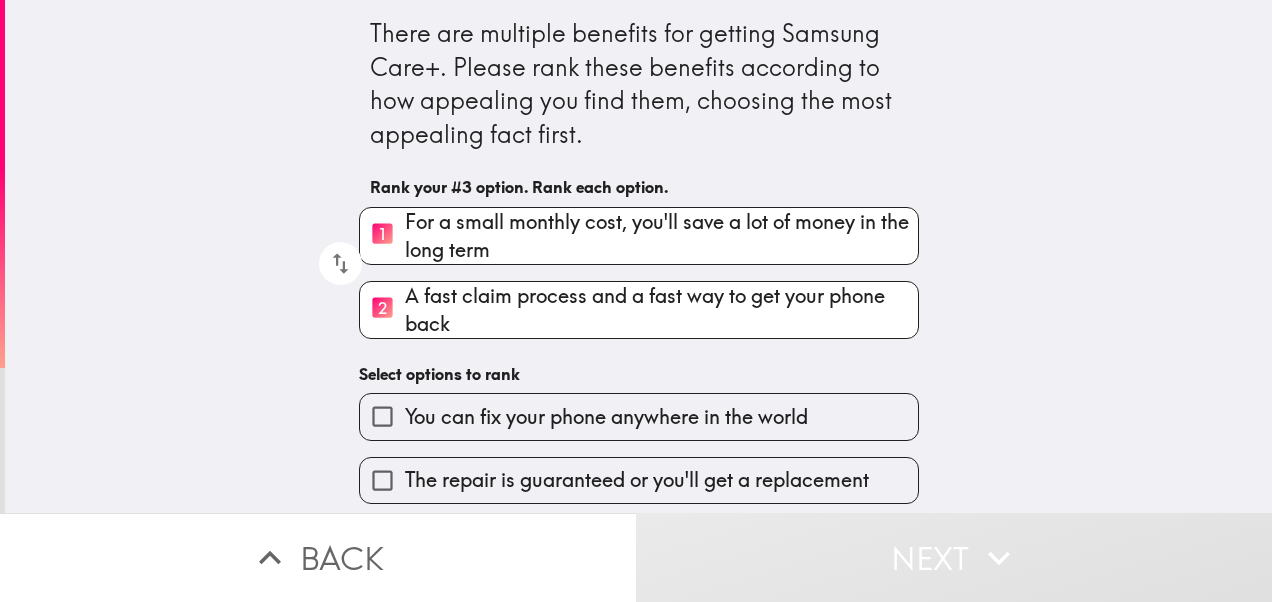 click on "The repair is guaranteed or you'll get a replacement" at bounding box center (631, 472) 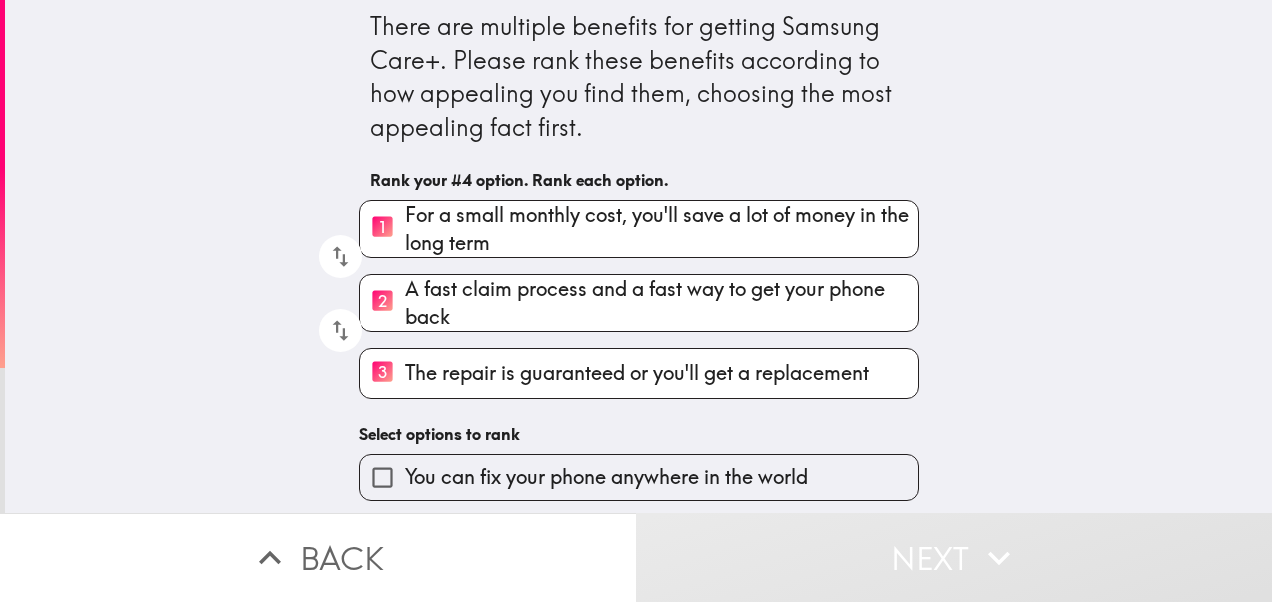 click on "You can fix your phone anywhere in the world" at bounding box center [606, 477] 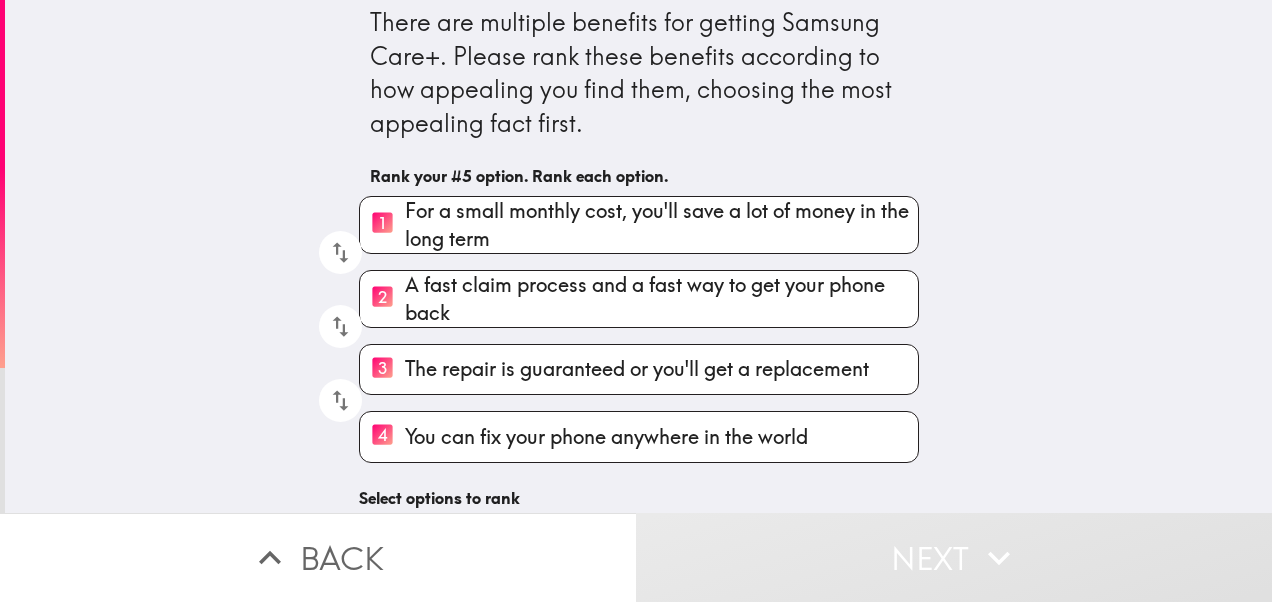 click on "There are multiple benefits for getting Samsung Care+. Please rank these benefits according to how appealing you find them, choosing the most appealing fact first. Rank your #5 option.   Rank each option. 1 For a small monthly cost, you'll save a lot of money in the long term 2 A fast claim process and a fast way to get your phone back 3 The repair is guaranteed or you'll get a replacement 4 You can fix your phone anywhere in the world Select options to rank Care+ will make sure your new Galaxy is either fixable or replaceable All the repairs will be made with original Samsung parts Your Samsung phone will be fixed by Samsung experts No matter when it happens or where it happens You'll be able to resell your Galaxy for more" at bounding box center [639, 409] 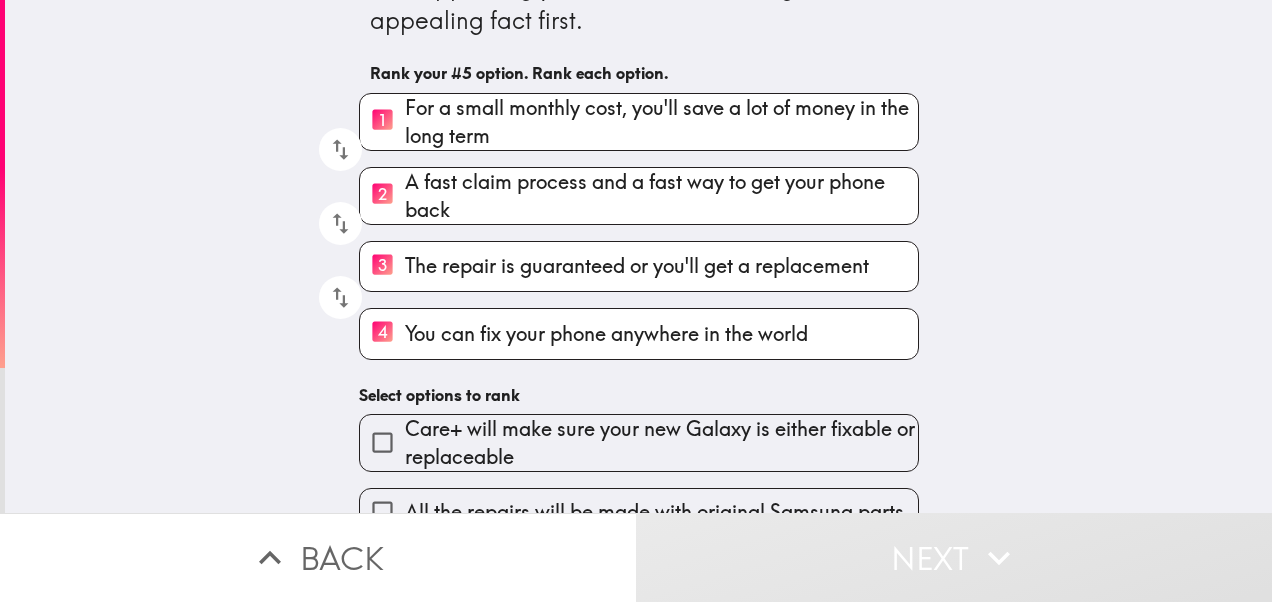 scroll, scrollTop: 348, scrollLeft: 0, axis: vertical 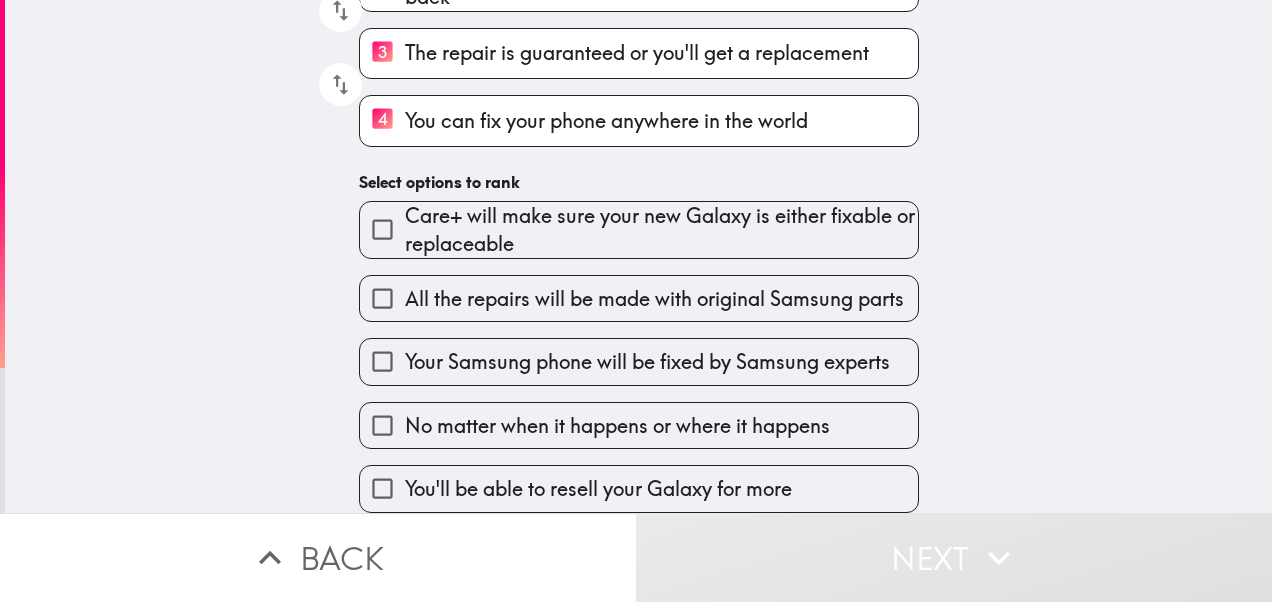 click on "No matter when it happens or where it happens" at bounding box center [631, 417] 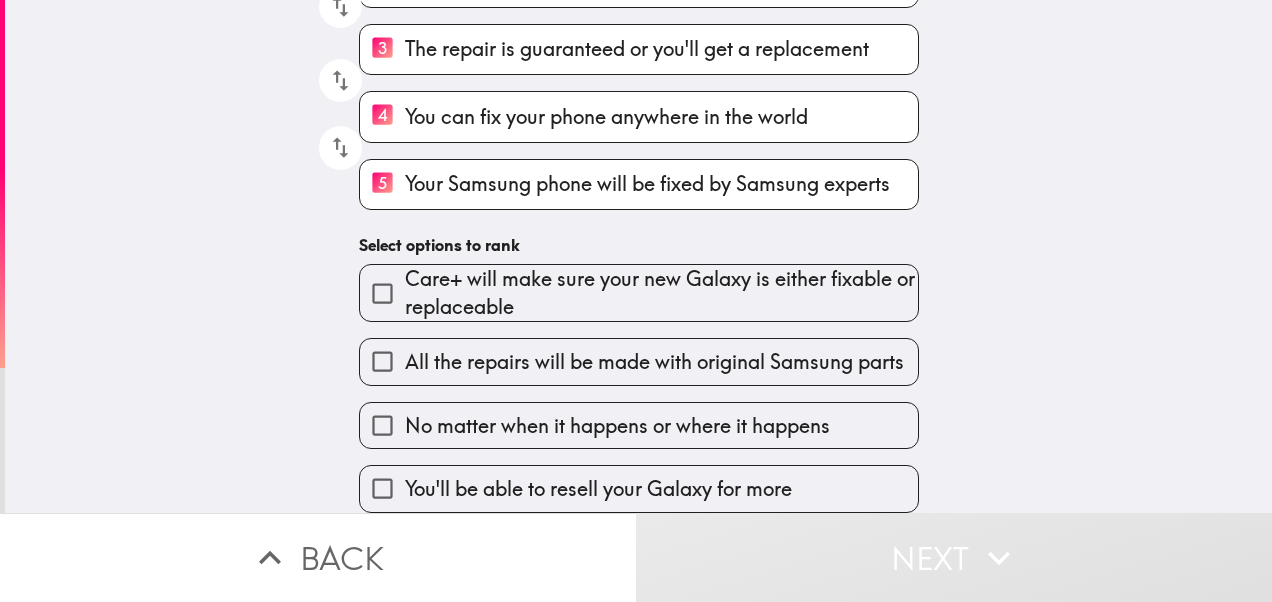 click on "All the repairs will be made with original Samsung parts" at bounding box center [639, 361] 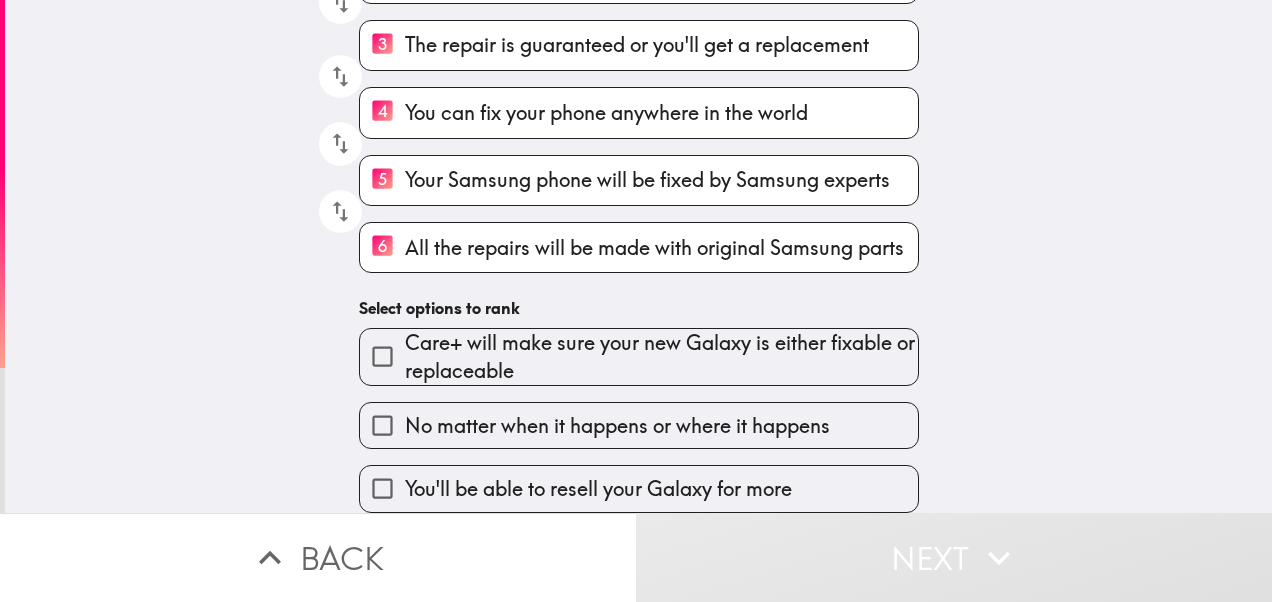 click on "Care+ will make sure your new Galaxy is either fixable or replaceable" at bounding box center [661, 357] 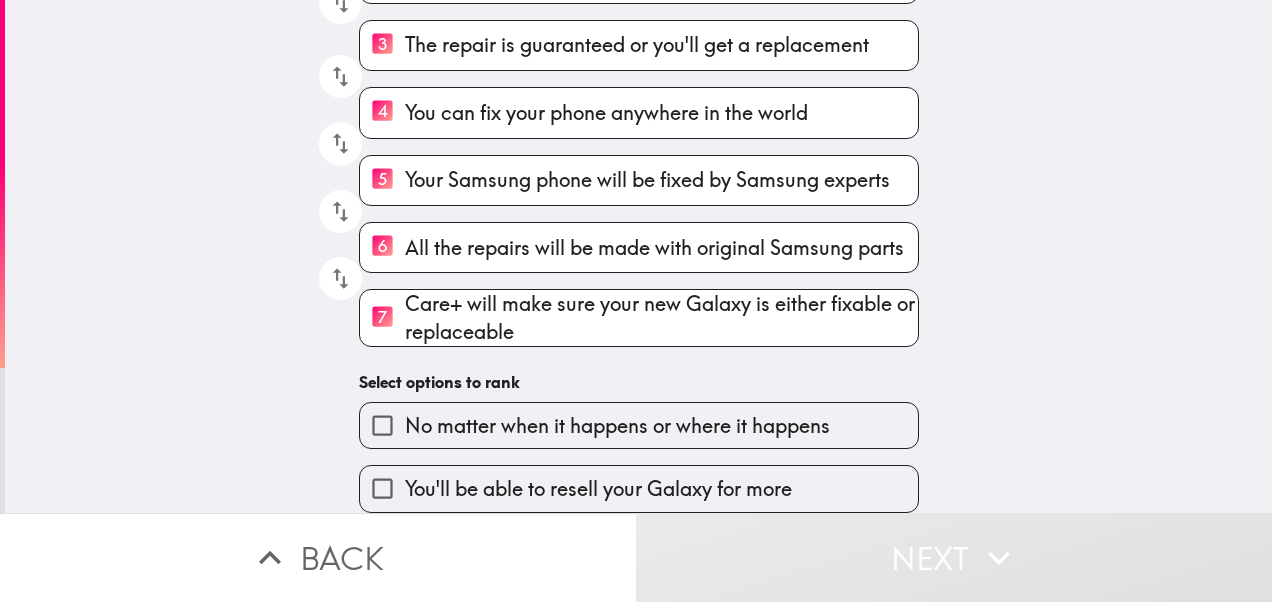 click on "No matter when it happens or where it happens" at bounding box center [617, 426] 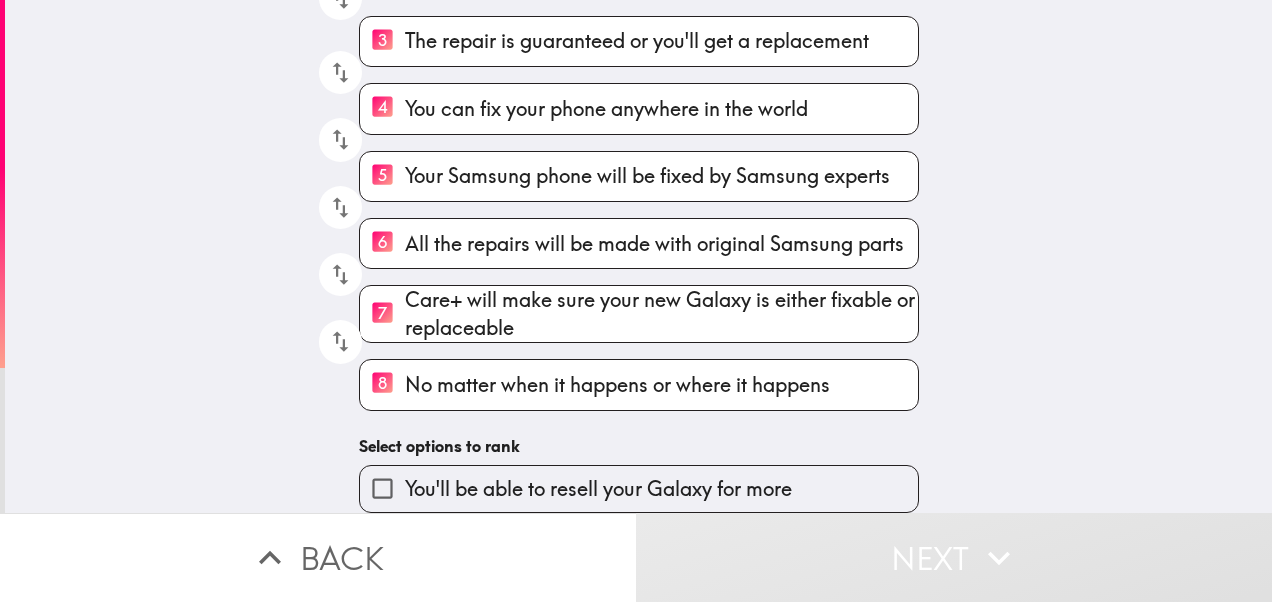 click on "You'll be able to resell your Galaxy for more" at bounding box center (631, 480) 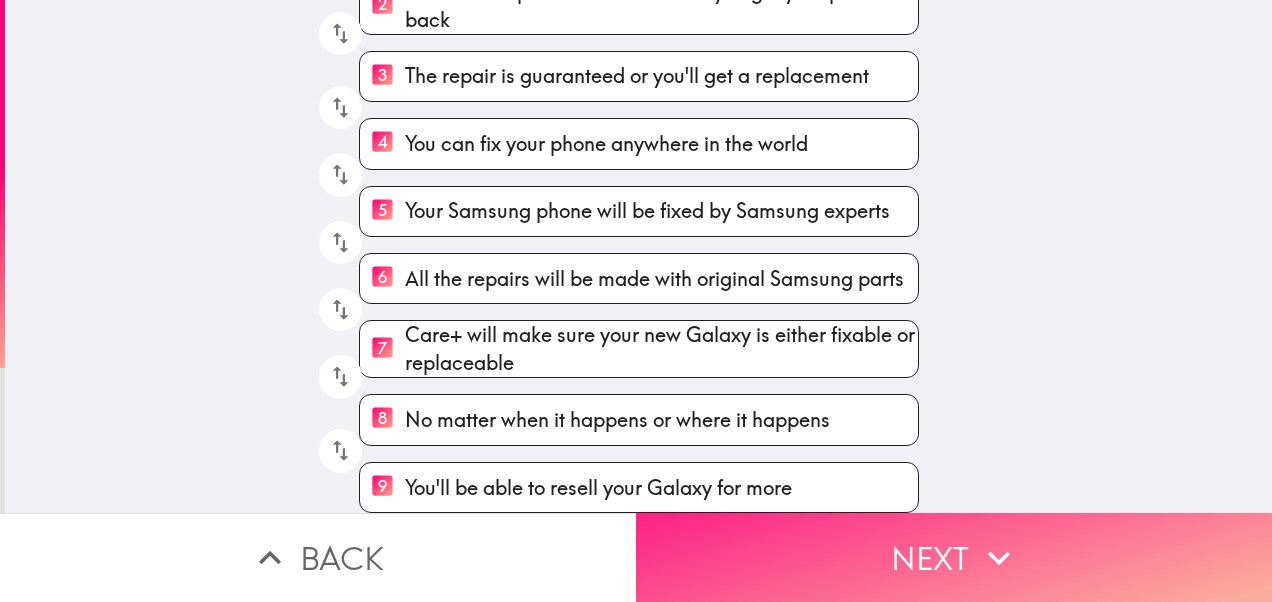 click on "Next" at bounding box center (954, 557) 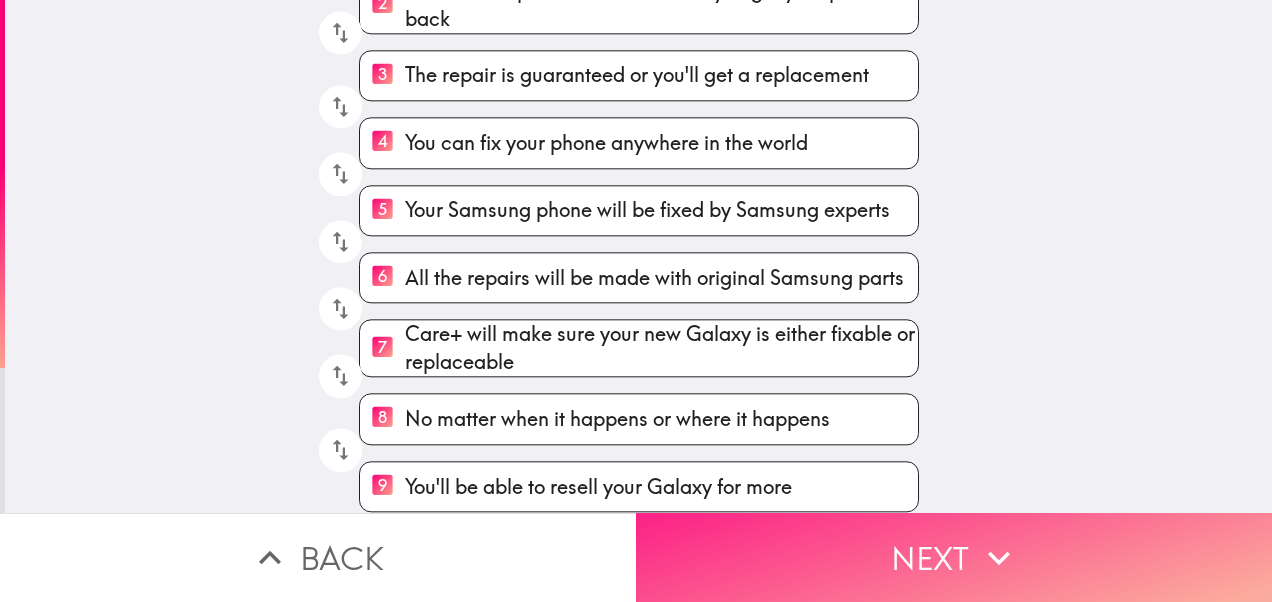 scroll, scrollTop: 157, scrollLeft: 0, axis: vertical 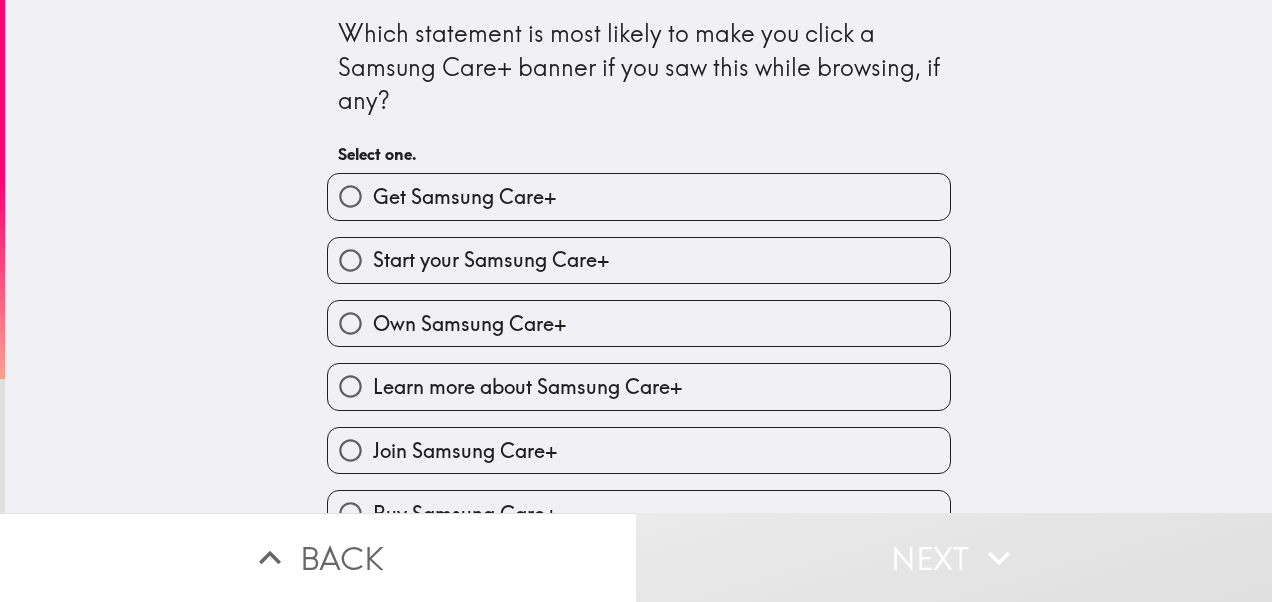 click on "Own Samsung Care+" at bounding box center [631, 315] 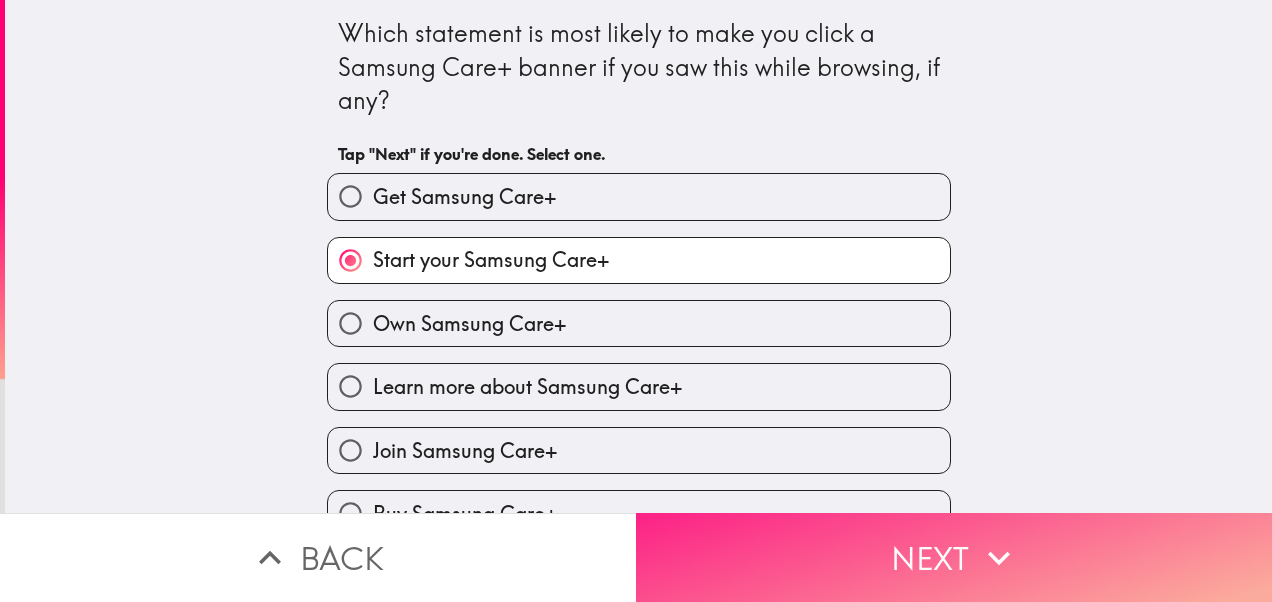 click on "Next" at bounding box center [954, 557] 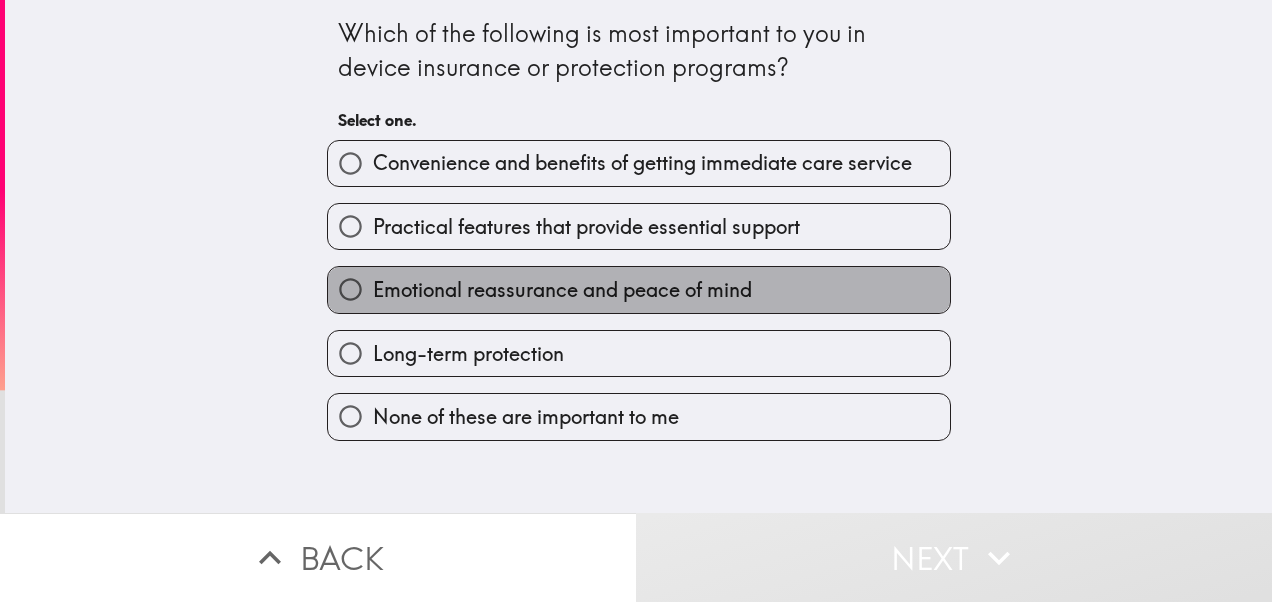 click on "Emotional reassurance and peace of mind" at bounding box center (562, 290) 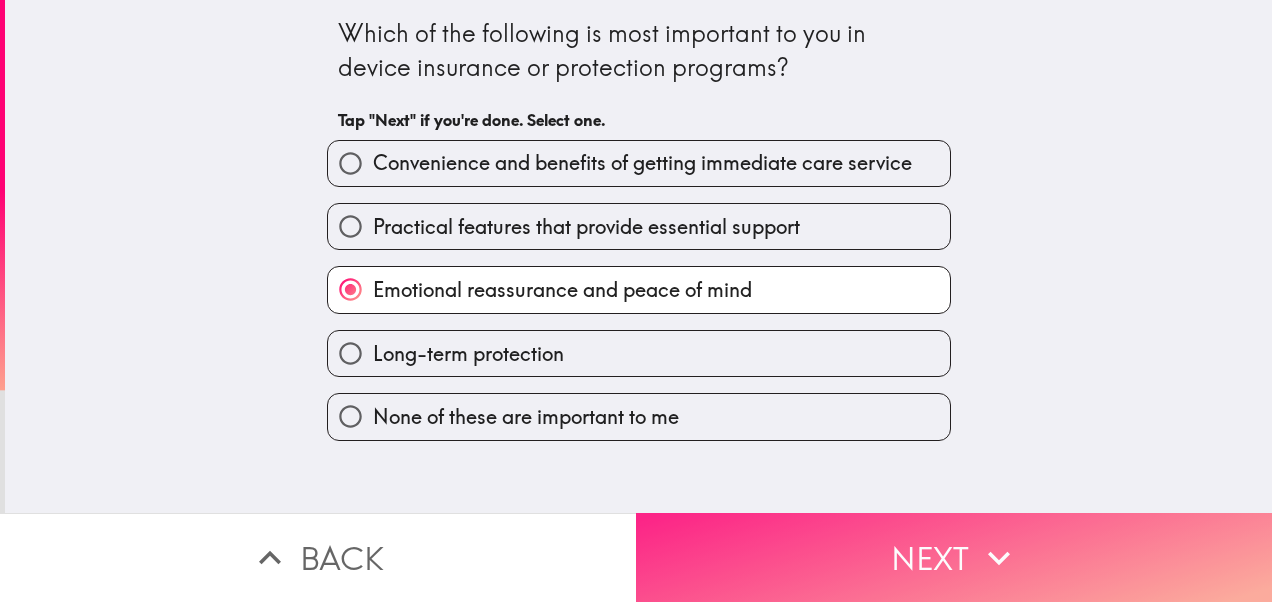 click on "Next" at bounding box center (954, 557) 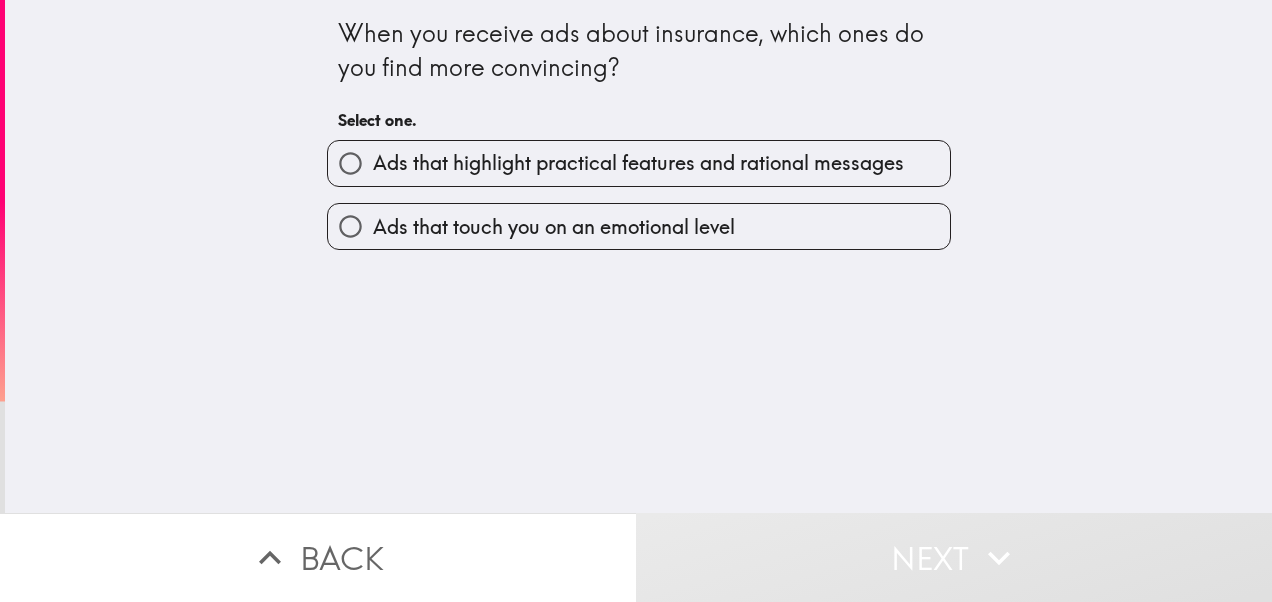 click on "Ads that touch you on an emotional level" at bounding box center [554, 227] 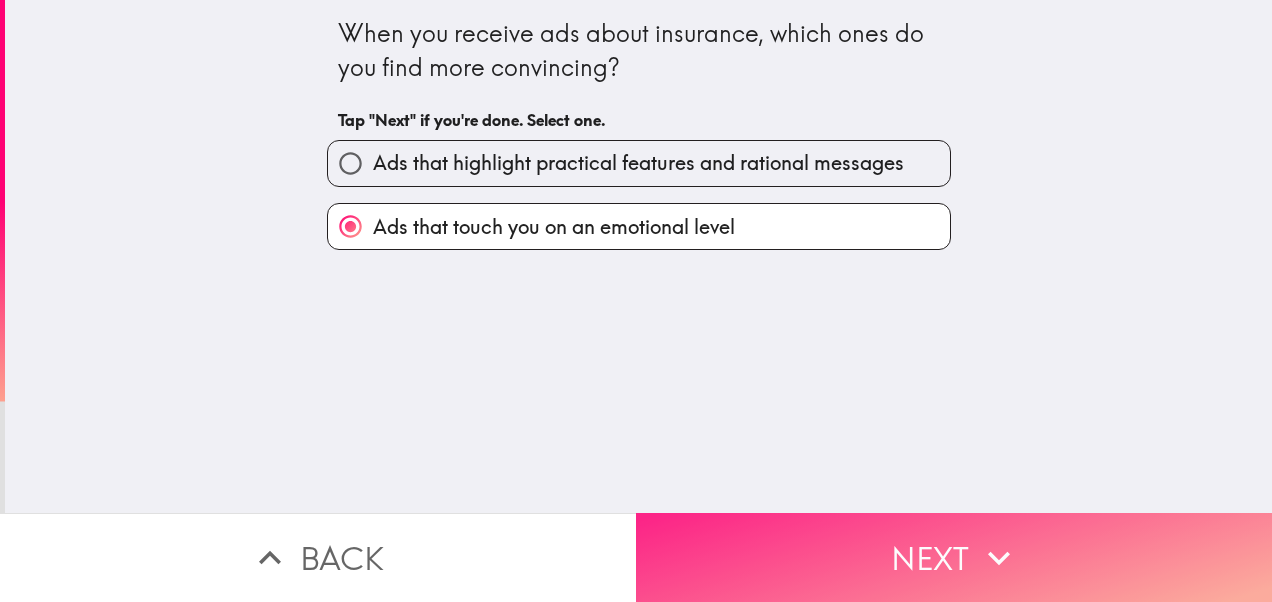 click on "Next" at bounding box center (954, 557) 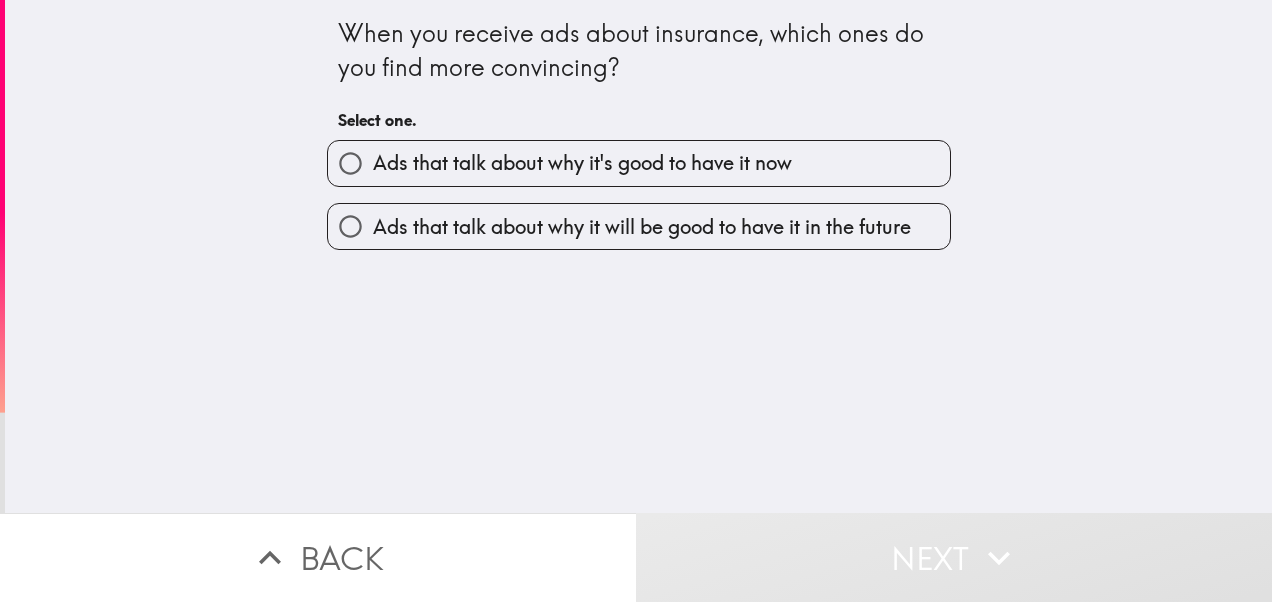 click on "Ads that talk about why it will be good to have it in the future" at bounding box center (642, 227) 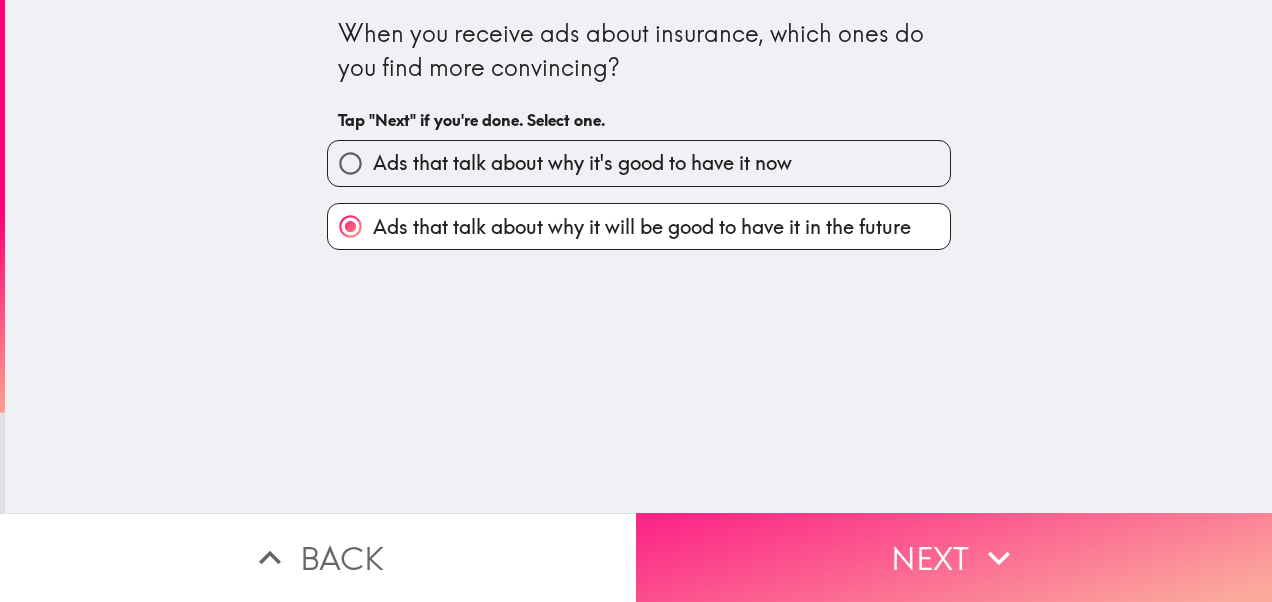 click on "Next" at bounding box center [954, 557] 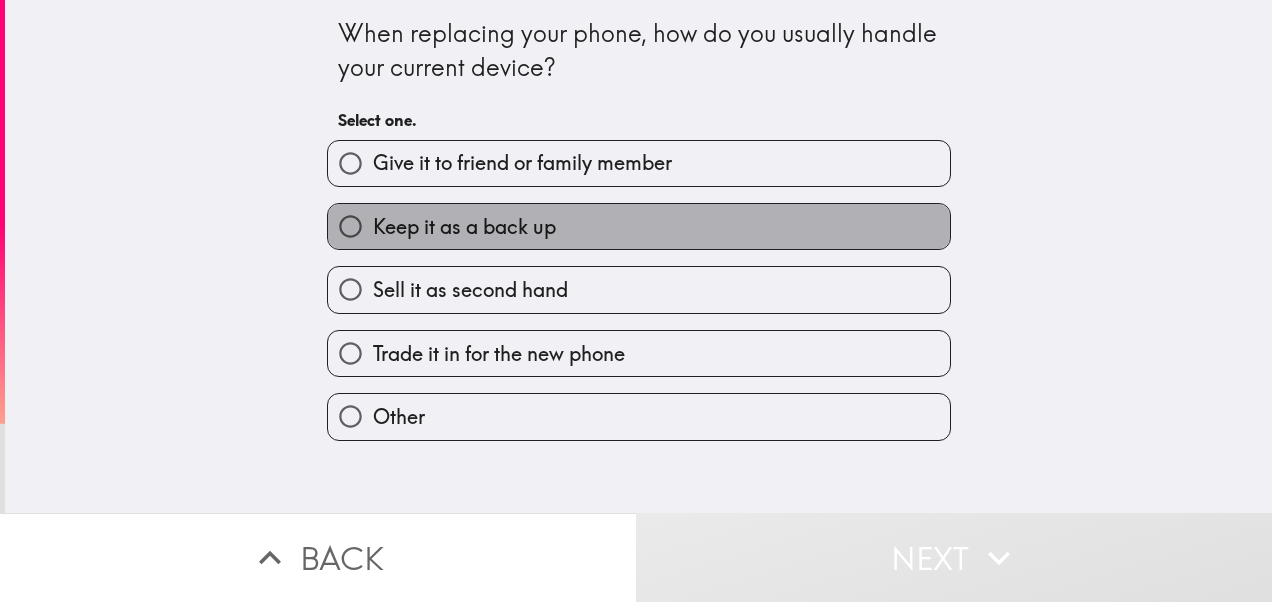 click on "Keep it as a back up" at bounding box center (639, 226) 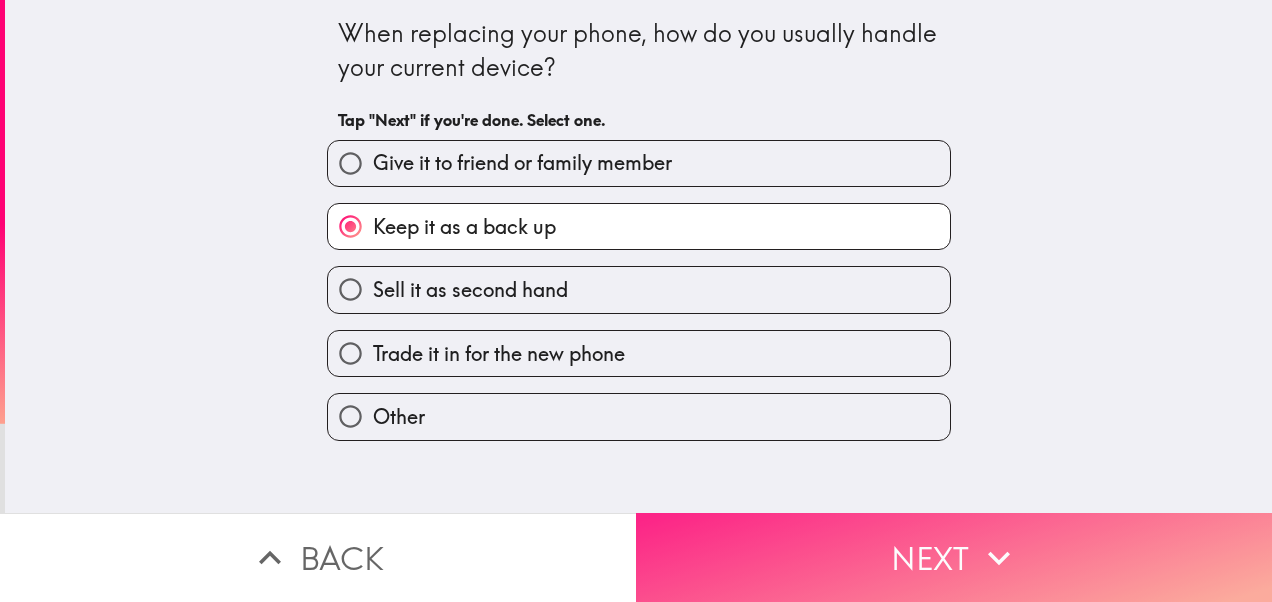 click on "Next" at bounding box center (954, 557) 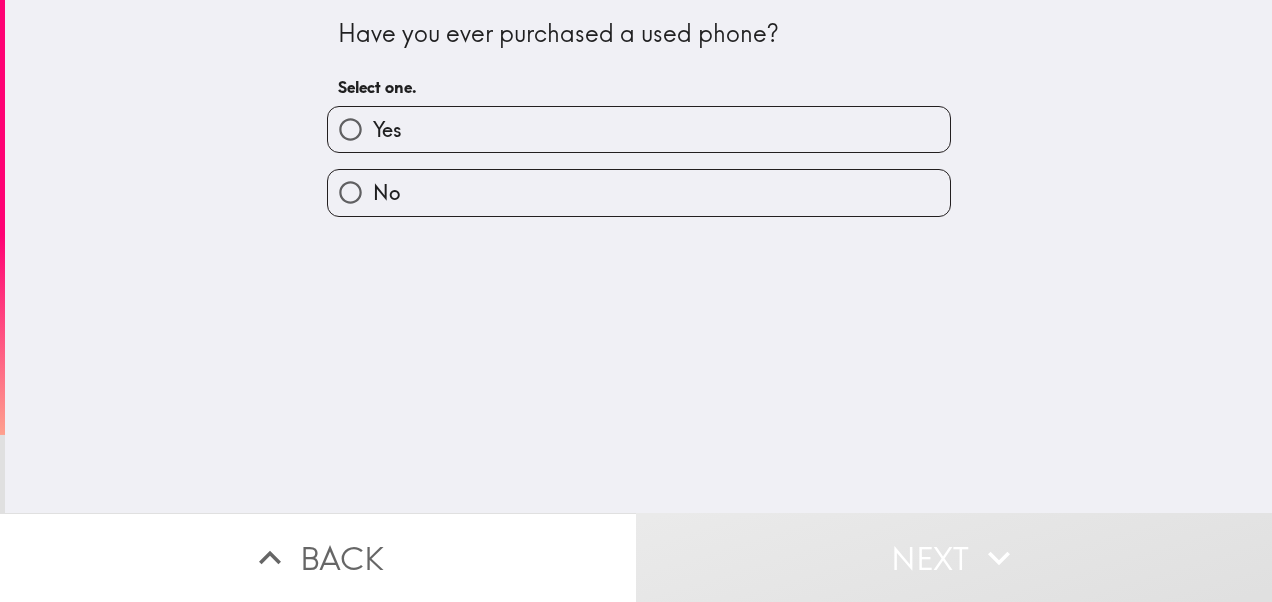 click on "No" at bounding box center (639, 192) 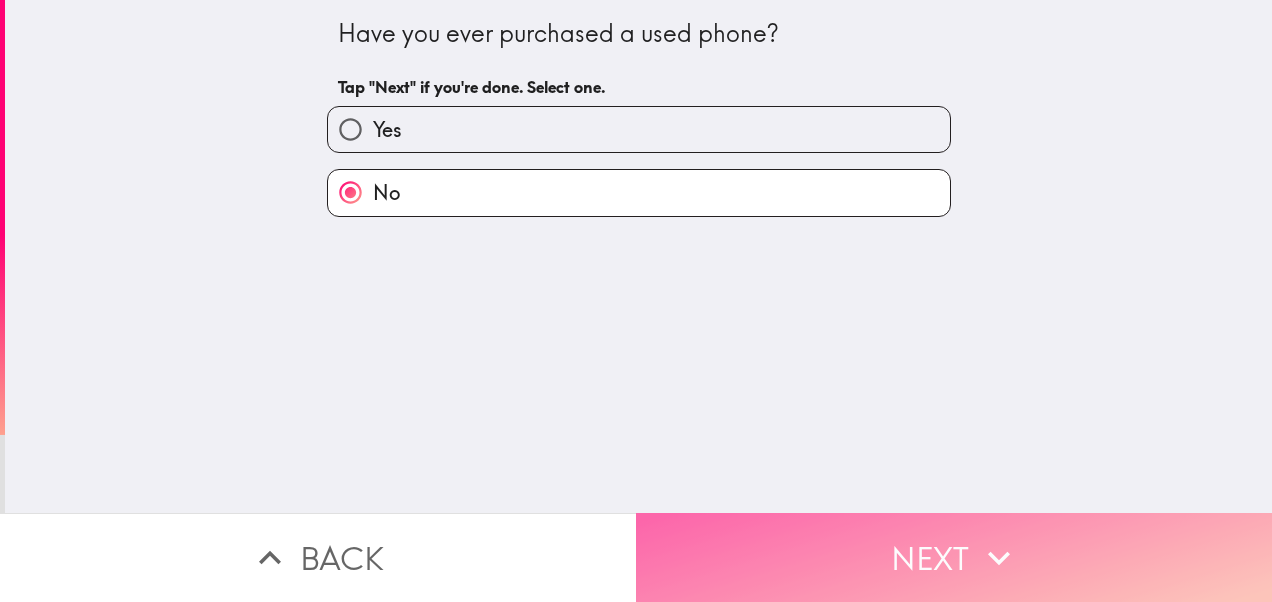 click on "Next" at bounding box center [954, 557] 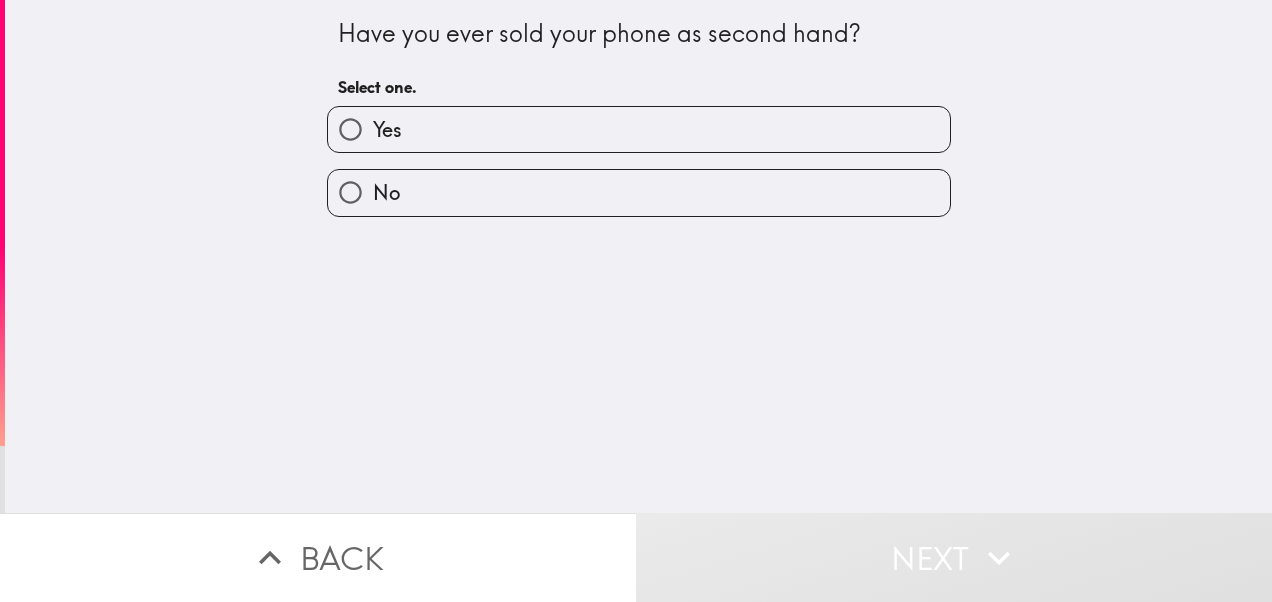 click on "No" at bounding box center (639, 192) 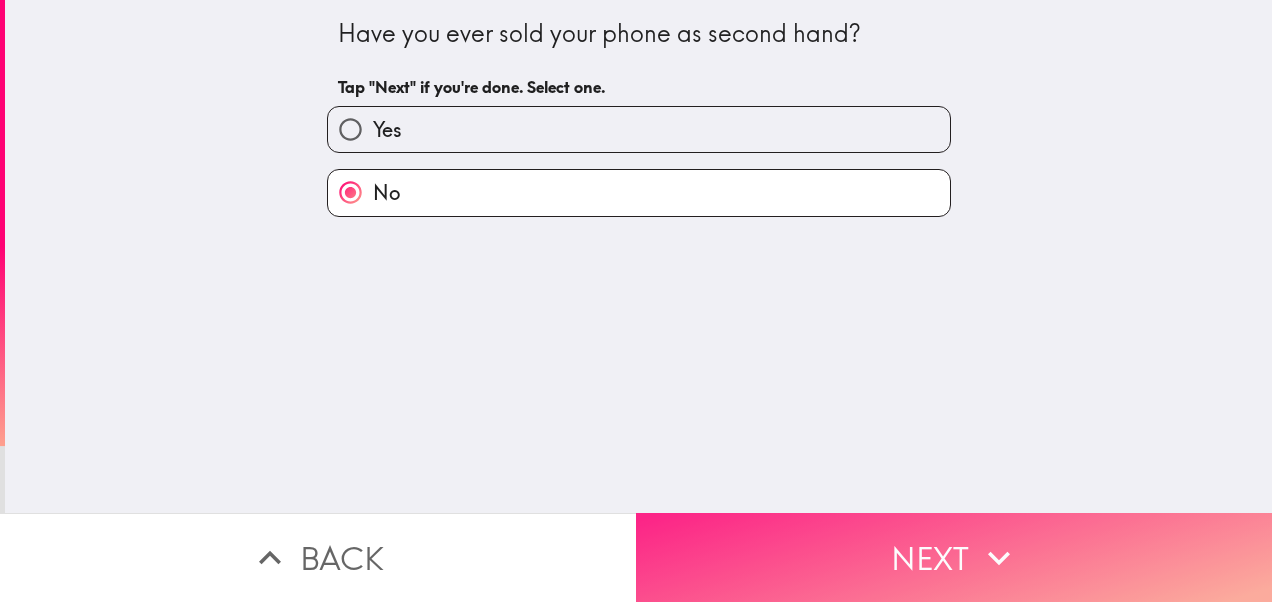 click on "Next" at bounding box center [954, 557] 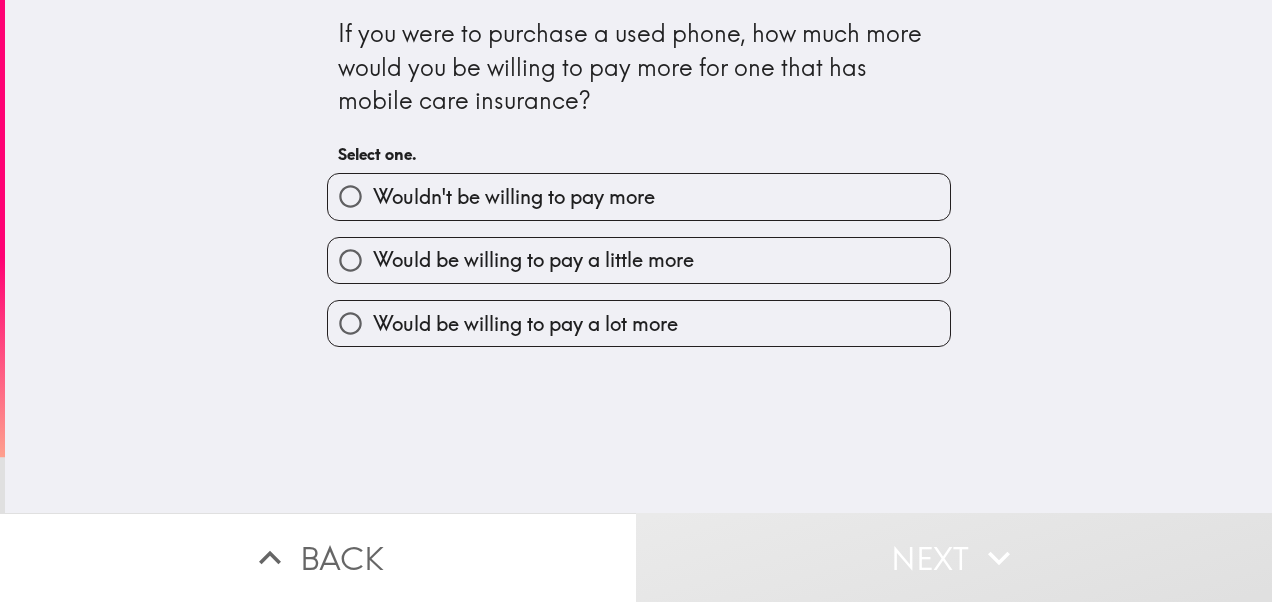 click on "Would be willing to pay a little more" at bounding box center (631, 252) 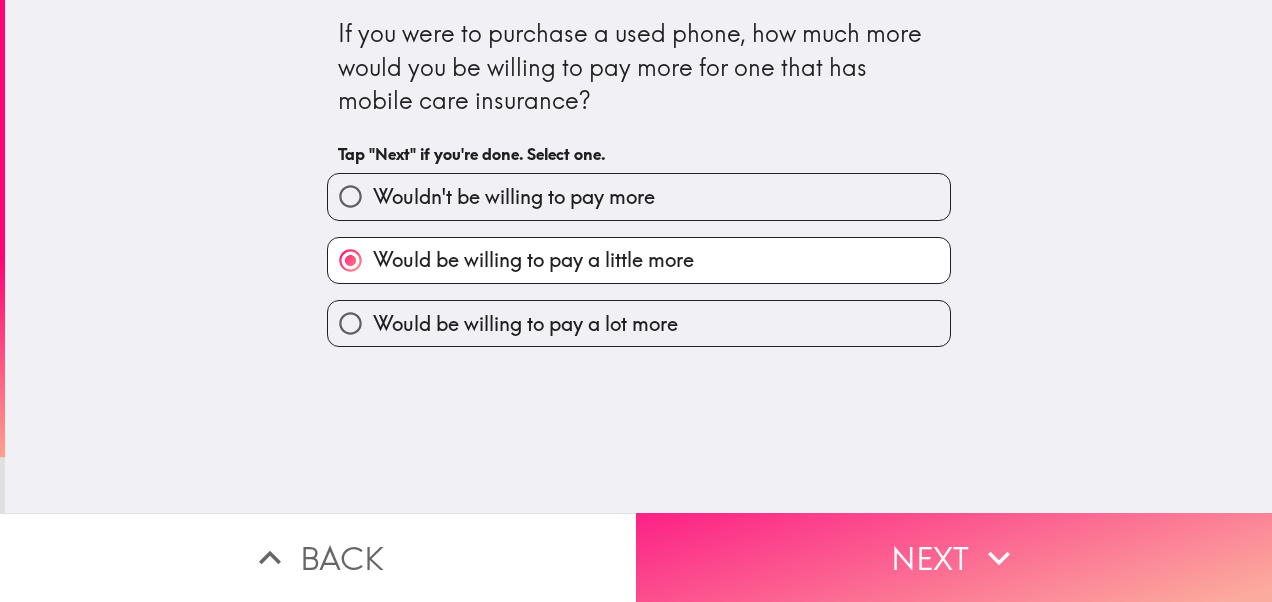 click on "Next" at bounding box center [954, 557] 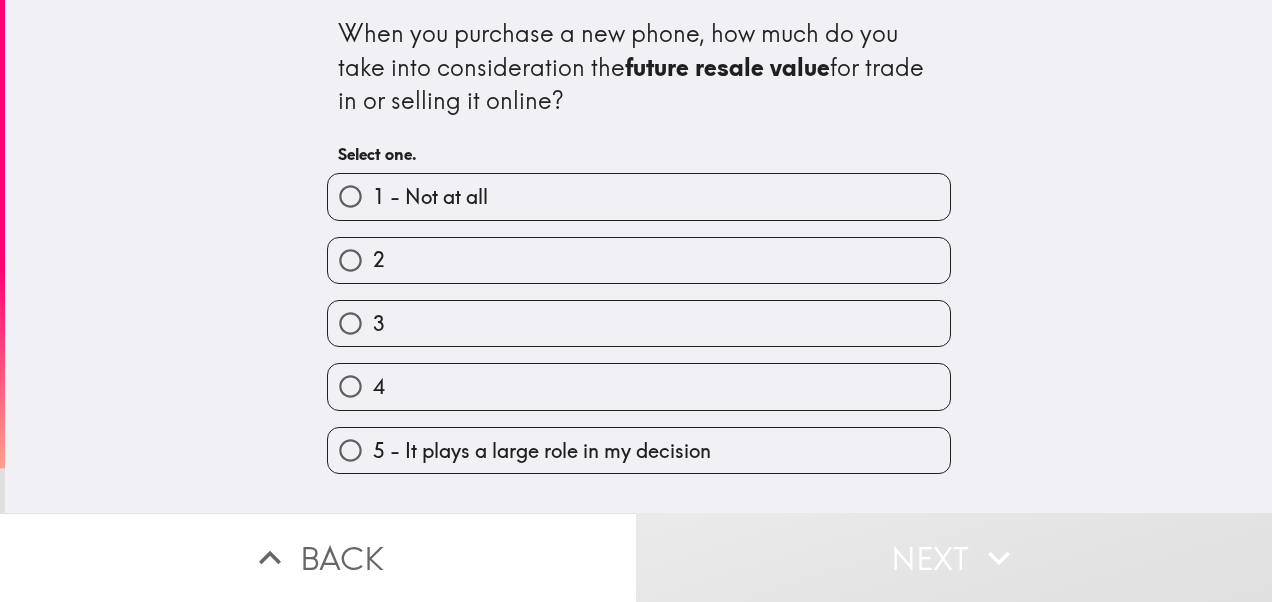 click on "3" at bounding box center (639, 323) 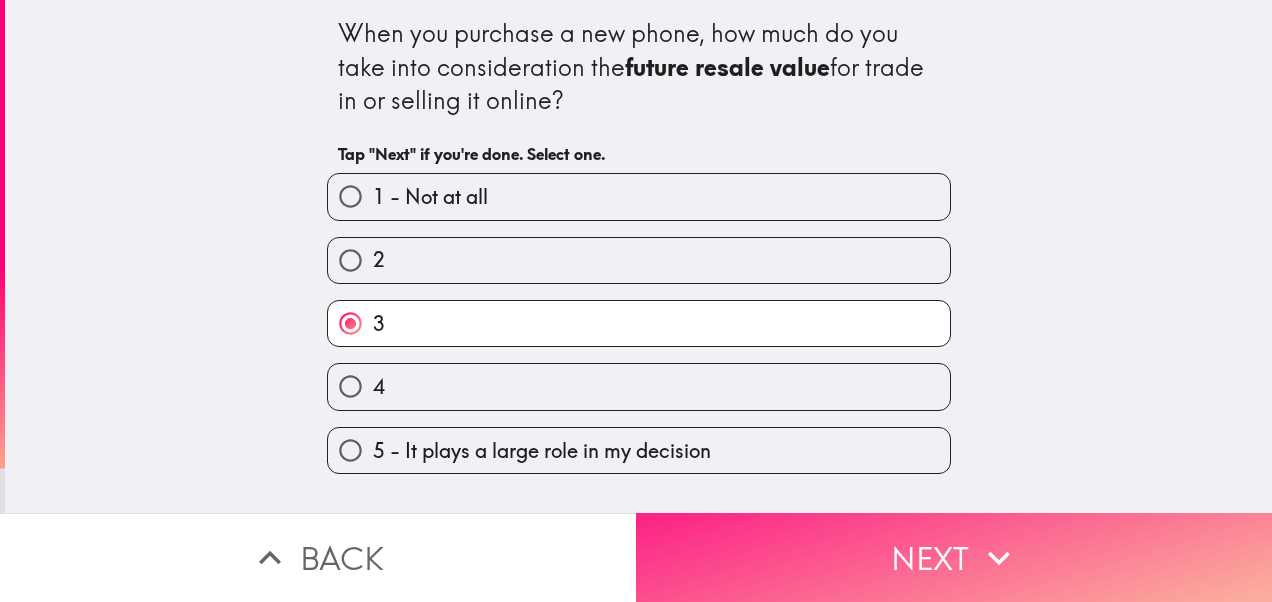 click on "Next" at bounding box center (954, 557) 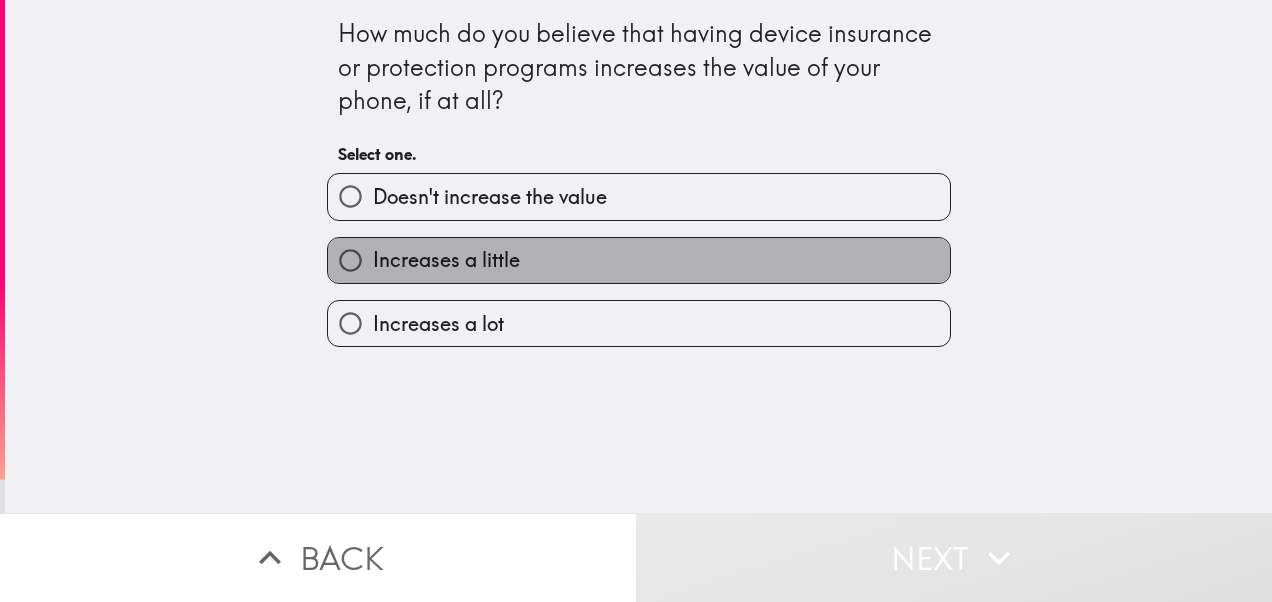 click on "Increases a little" at bounding box center (639, 260) 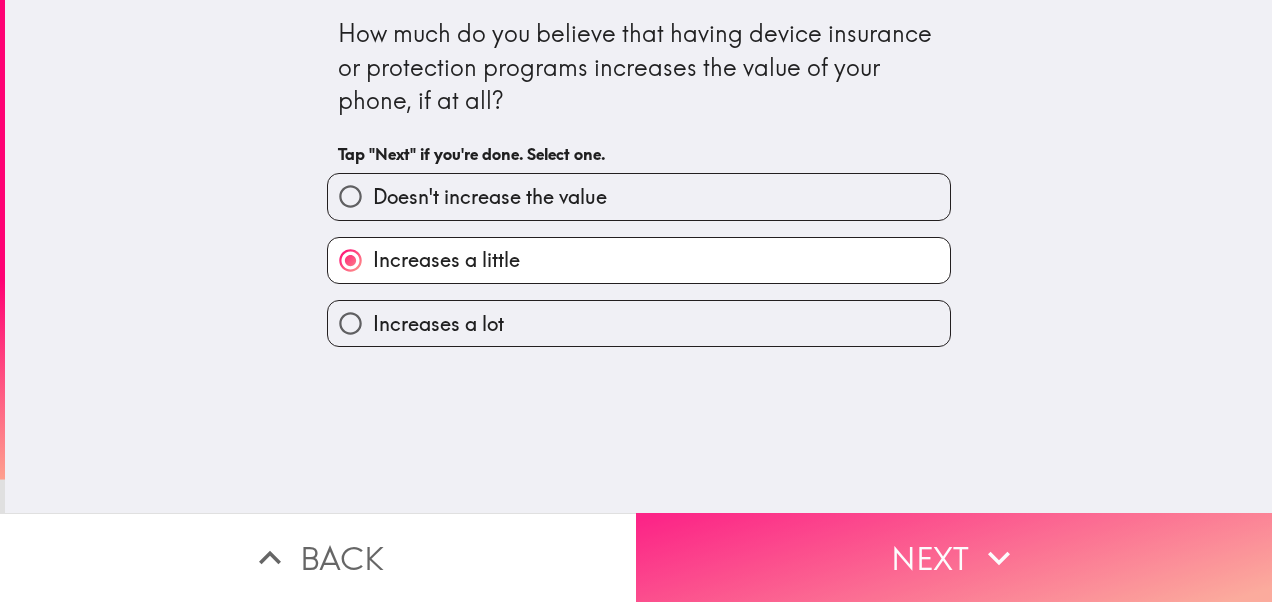 click on "Next" at bounding box center [954, 557] 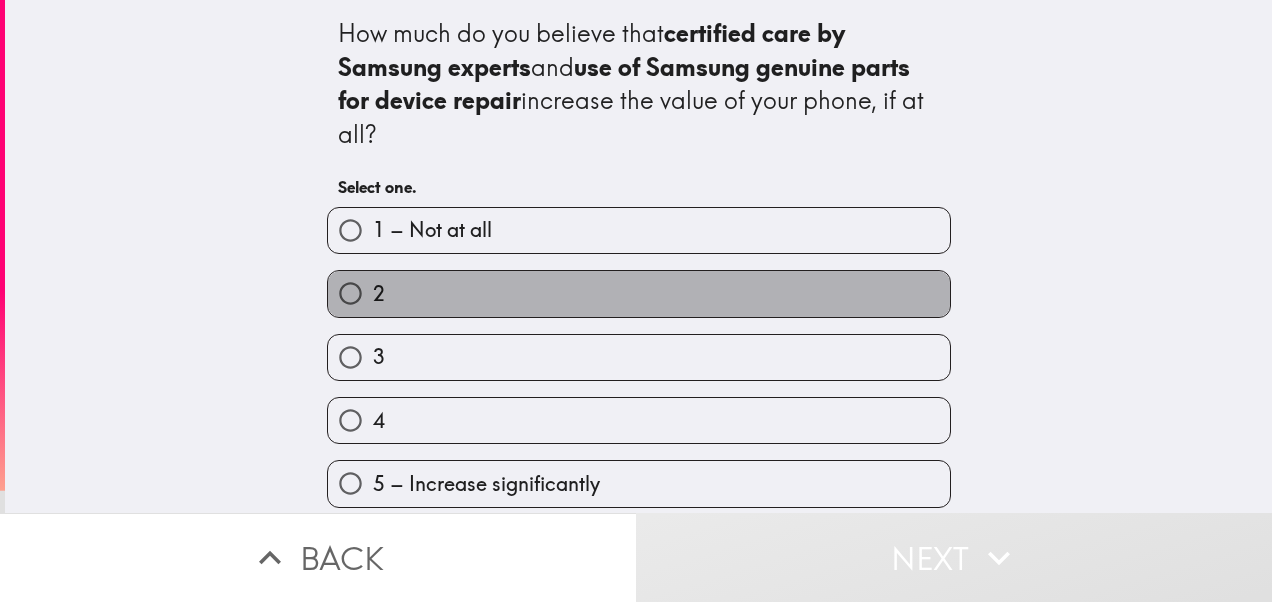 click on "2" at bounding box center [639, 293] 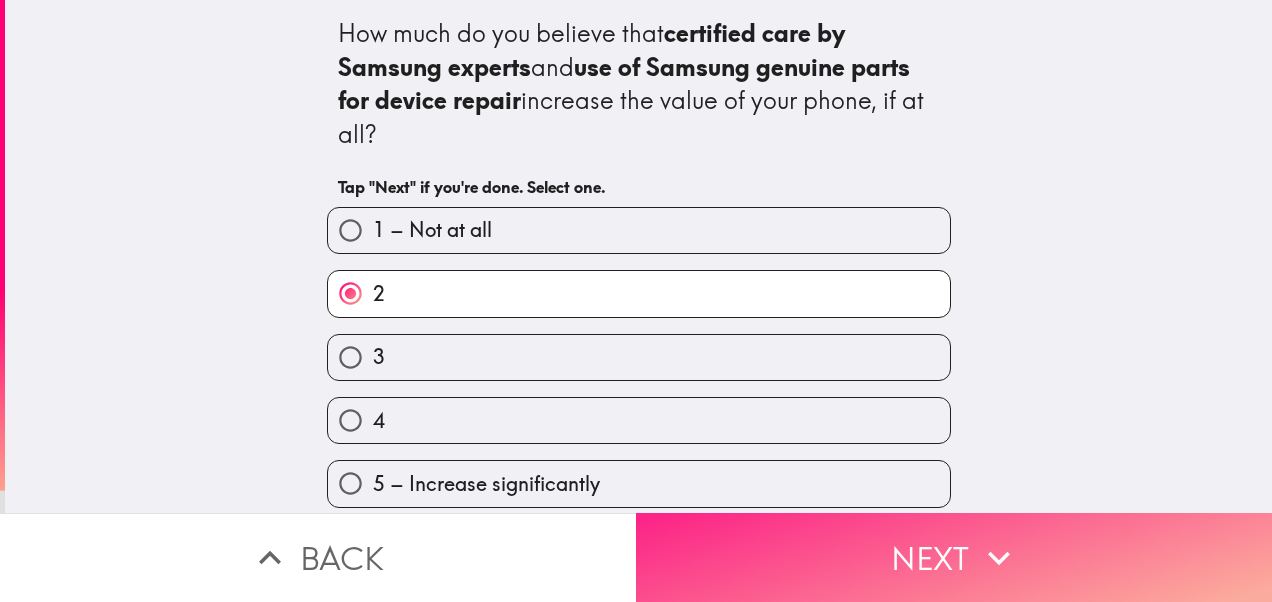 click on "Next" at bounding box center [954, 557] 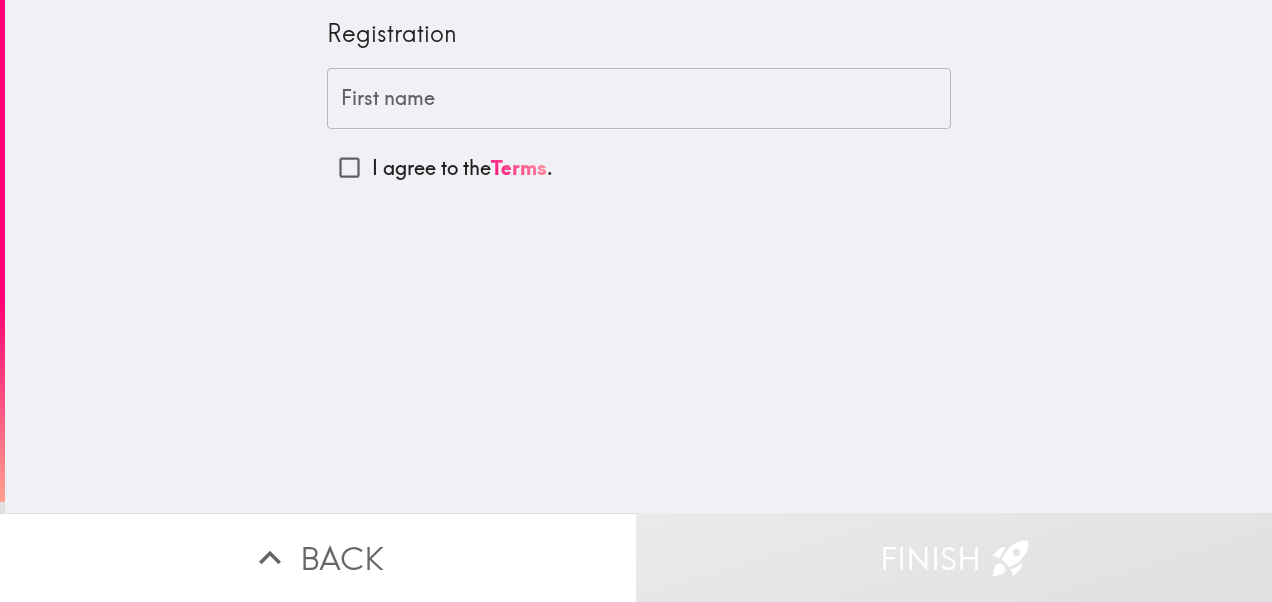 drag, startPoint x: 374, startPoint y: 90, endPoint x: 364, endPoint y: 57, distance: 34.48188 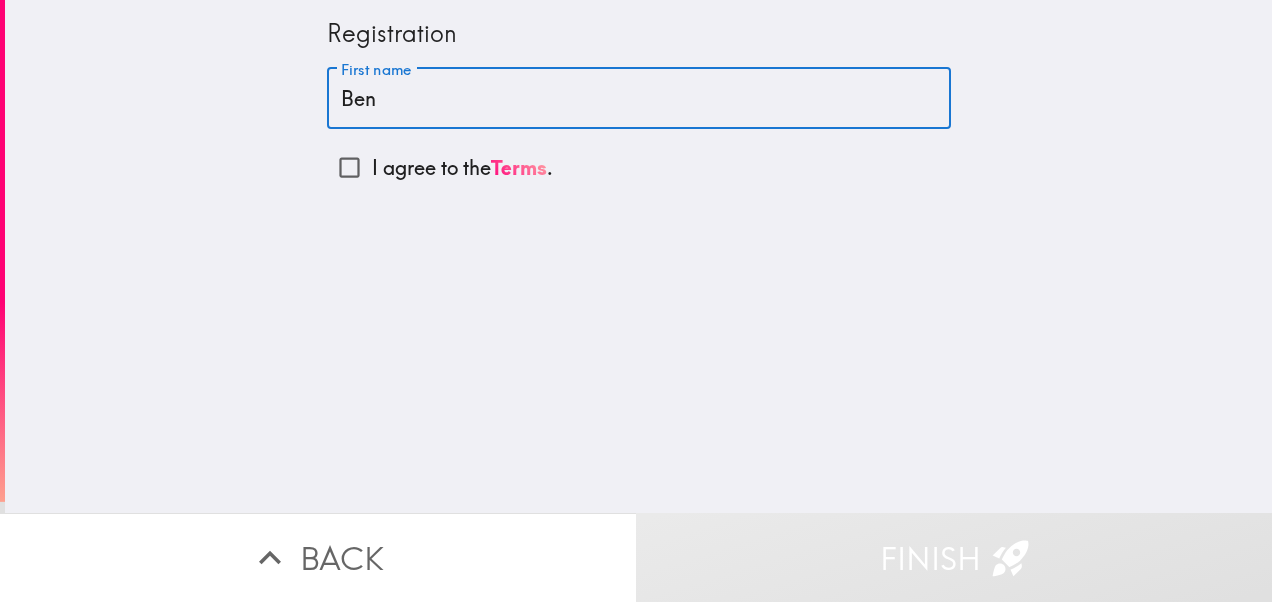 type on "Ben" 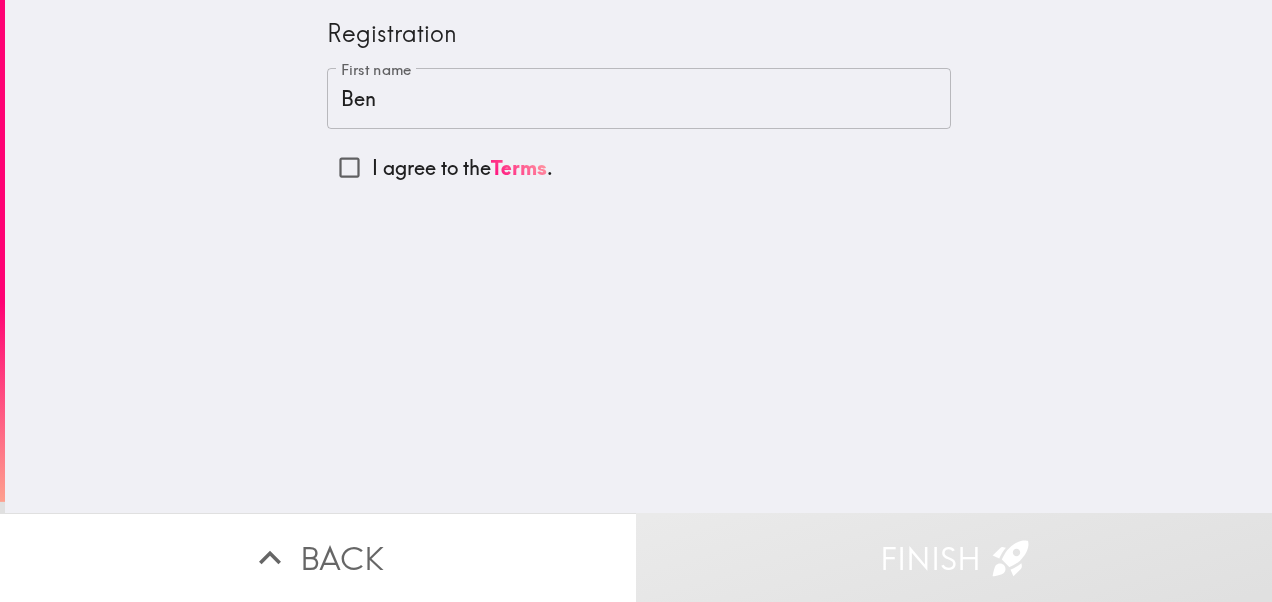 click on "I agree to the  Terms ." at bounding box center (349, 167) 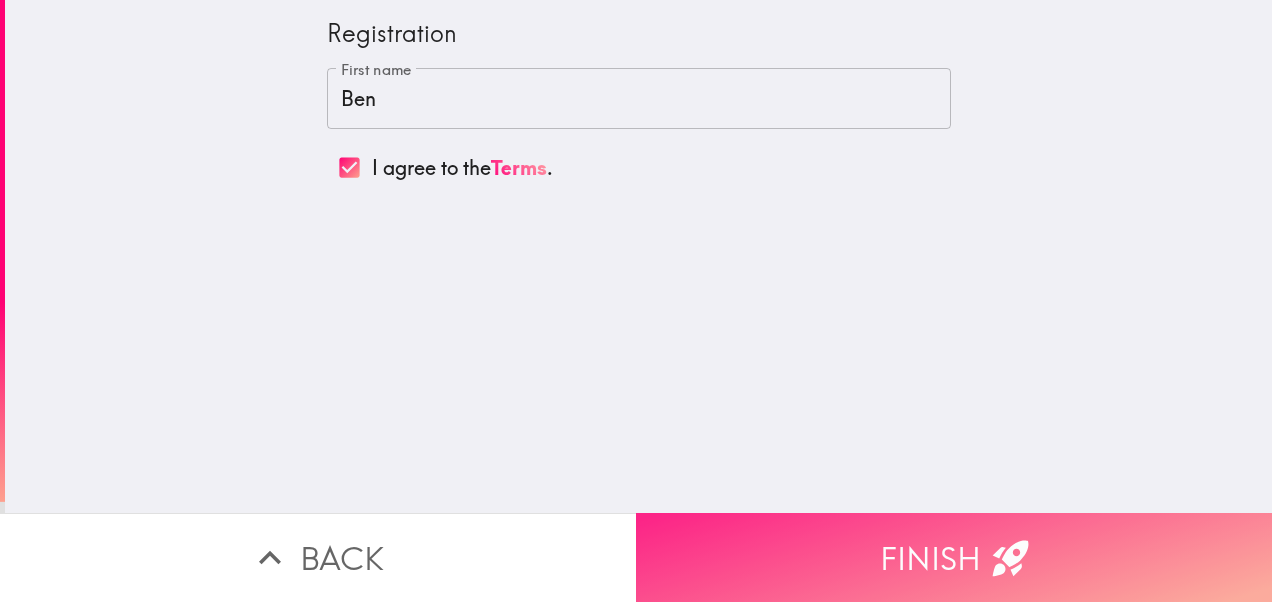click on "Registration First name [PERSON_NAME] First name I agree to the  Terms . Back Finish" at bounding box center [636, 301] 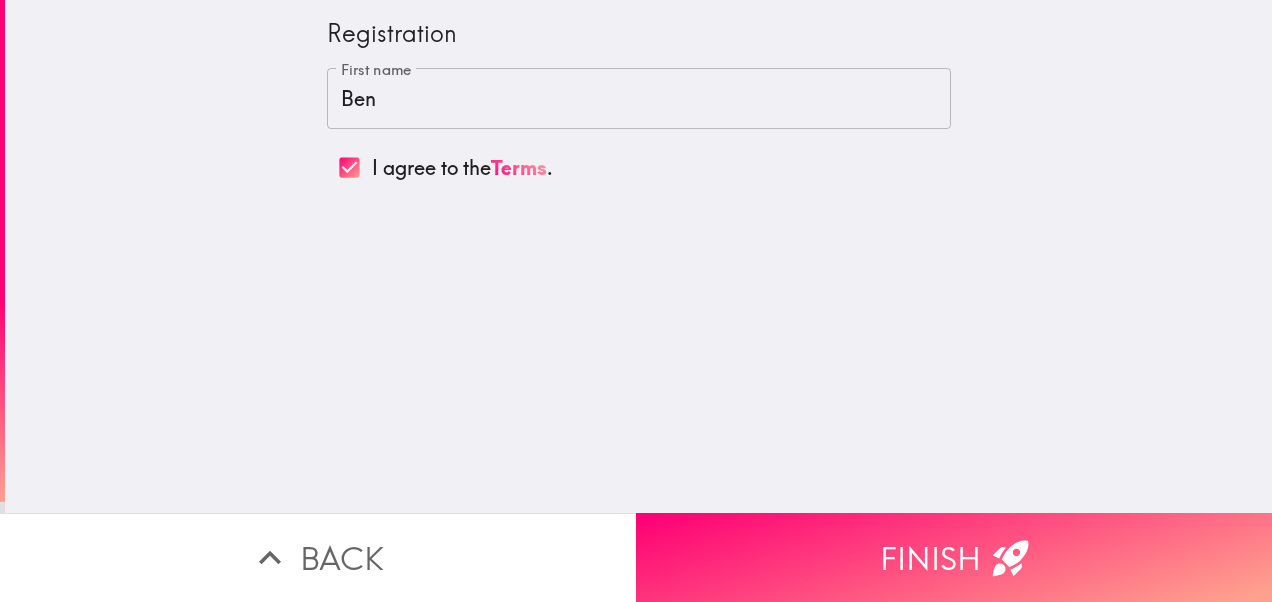 click on "Finish" at bounding box center [954, 557] 